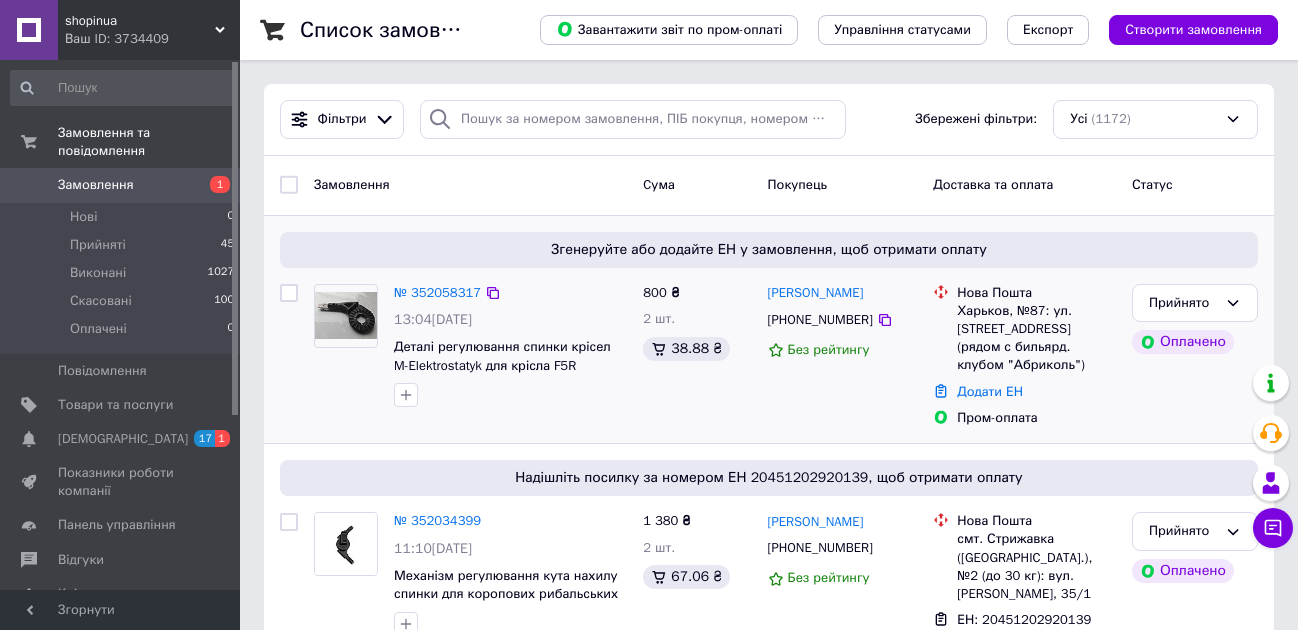 scroll, scrollTop: 0, scrollLeft: 0, axis: both 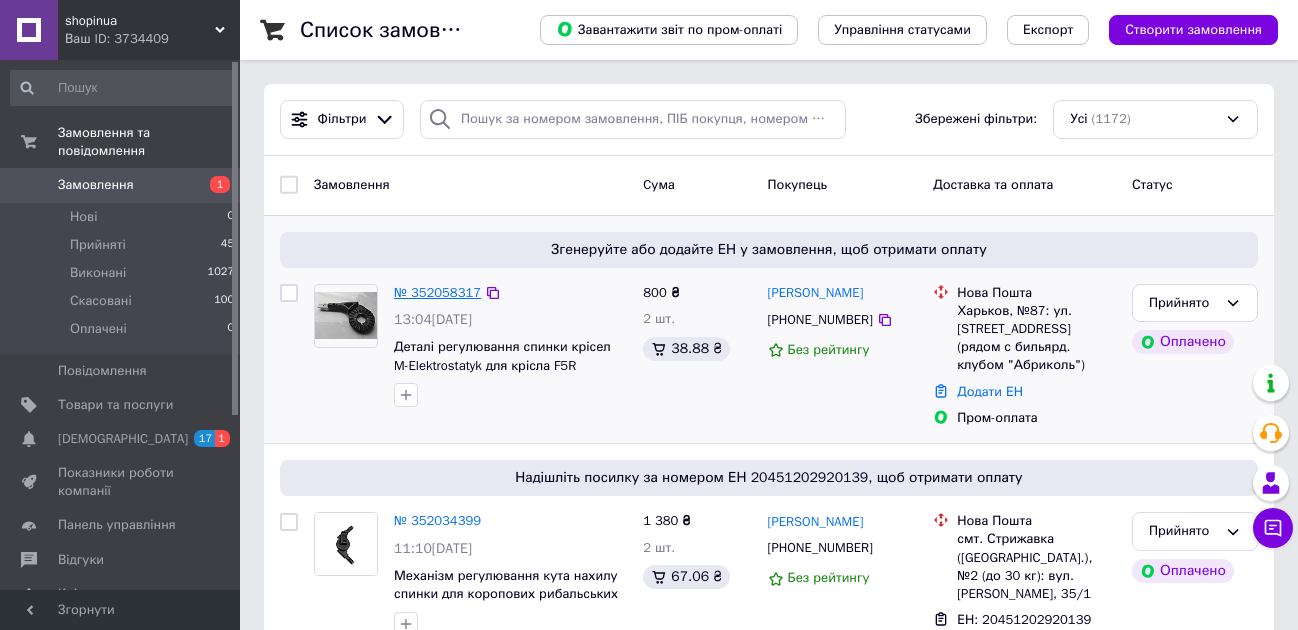 click on "№ 352058317" at bounding box center [437, 292] 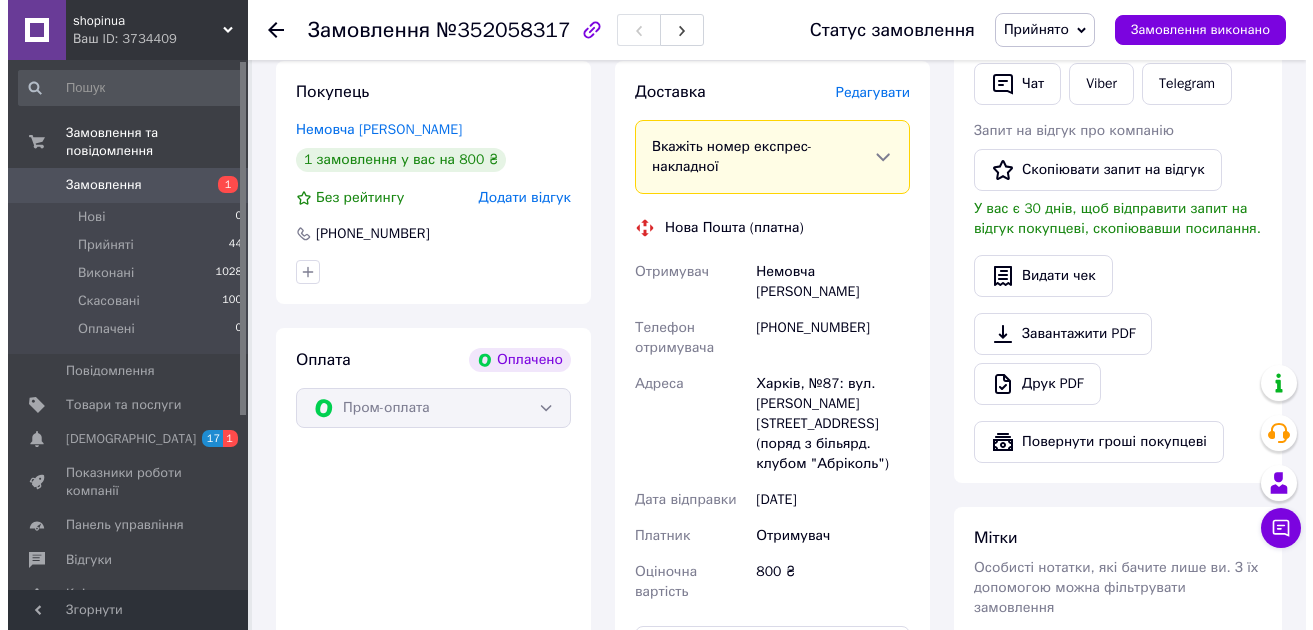 scroll, scrollTop: 333, scrollLeft: 0, axis: vertical 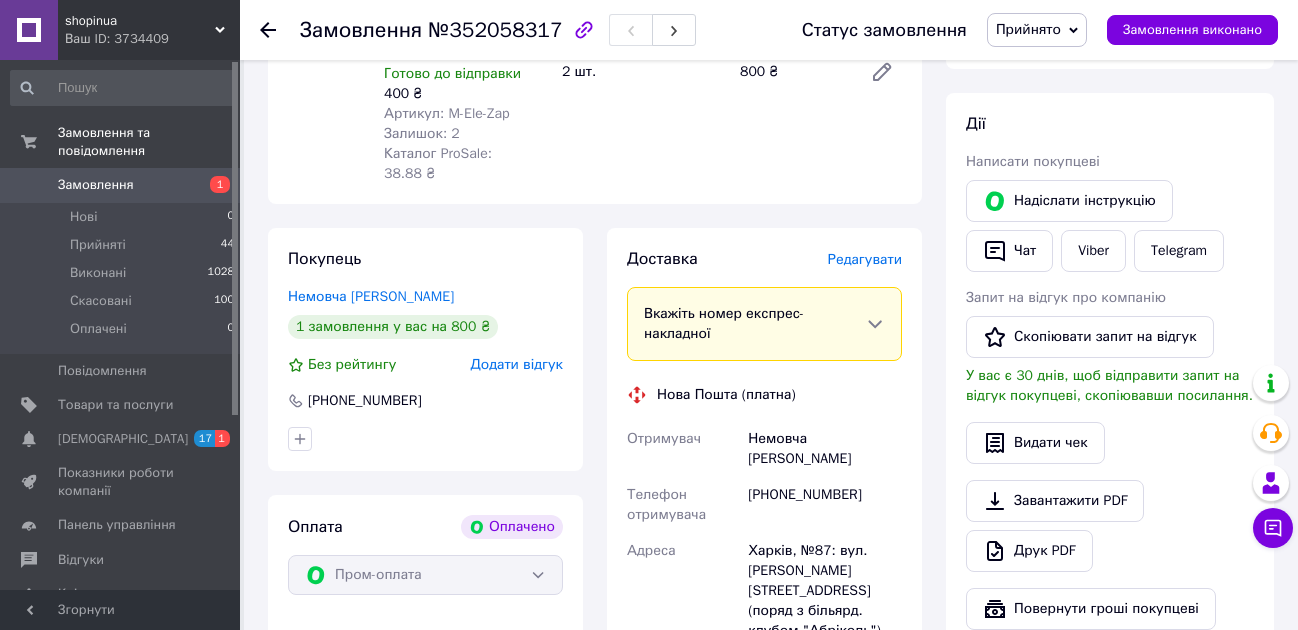 click on "Редагувати" at bounding box center [865, 259] 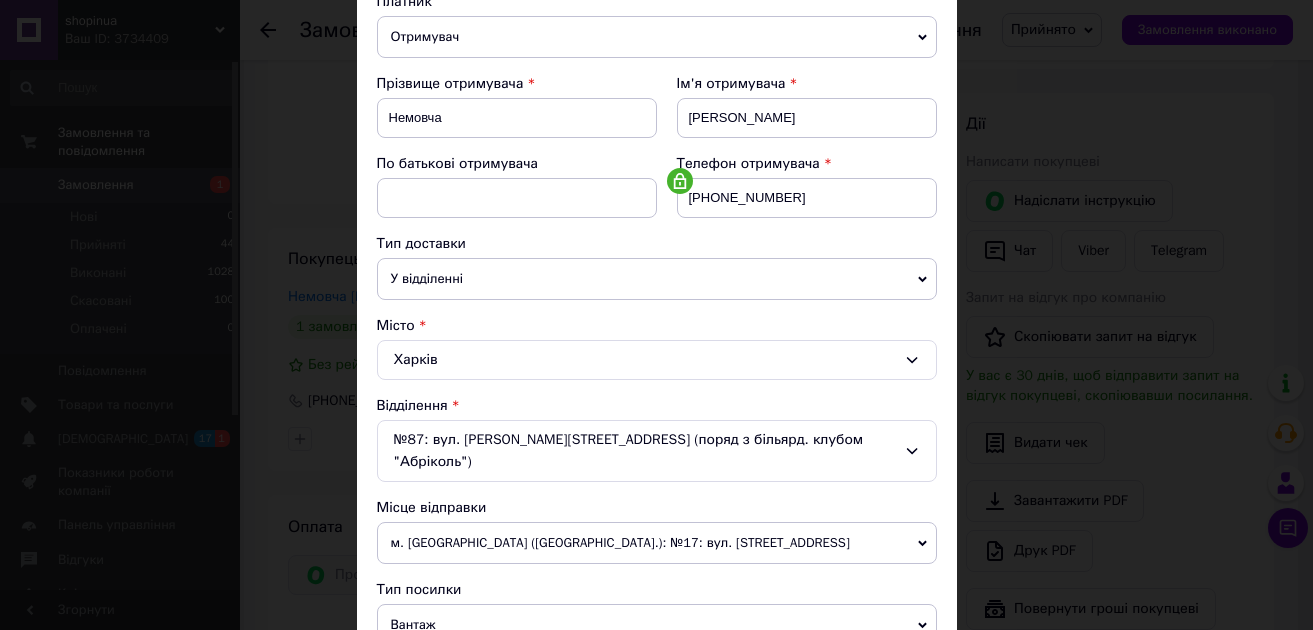 scroll, scrollTop: 500, scrollLeft: 0, axis: vertical 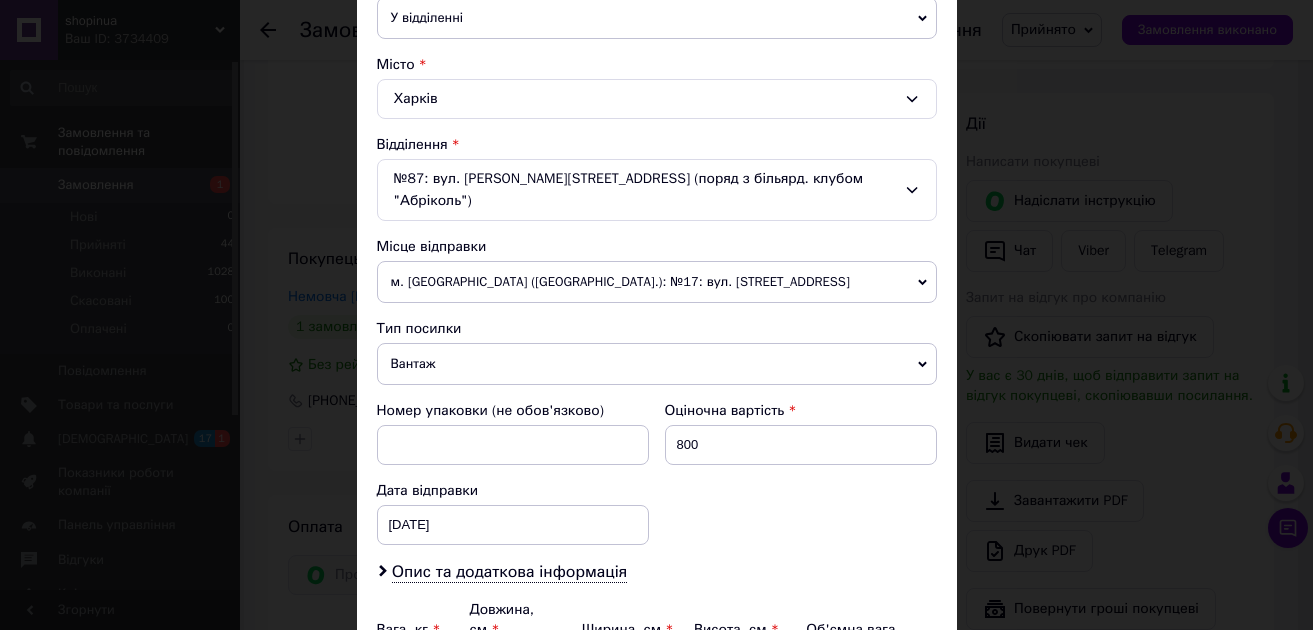 click on "м. [GEOGRAPHIC_DATA] ([GEOGRAPHIC_DATA].): №17: вул. [STREET_ADDRESS]" at bounding box center (657, 282) 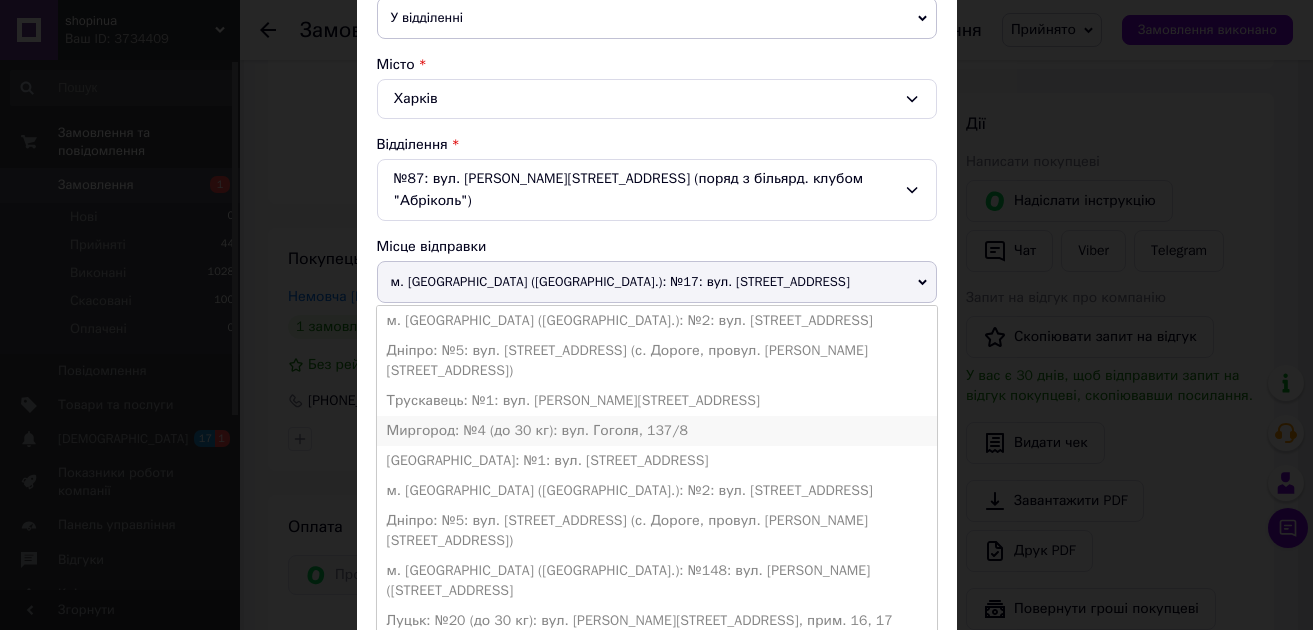 click on "Миргород: №4 (до 30 кг): вул. Гоголя, 137/8" at bounding box center (657, 431) 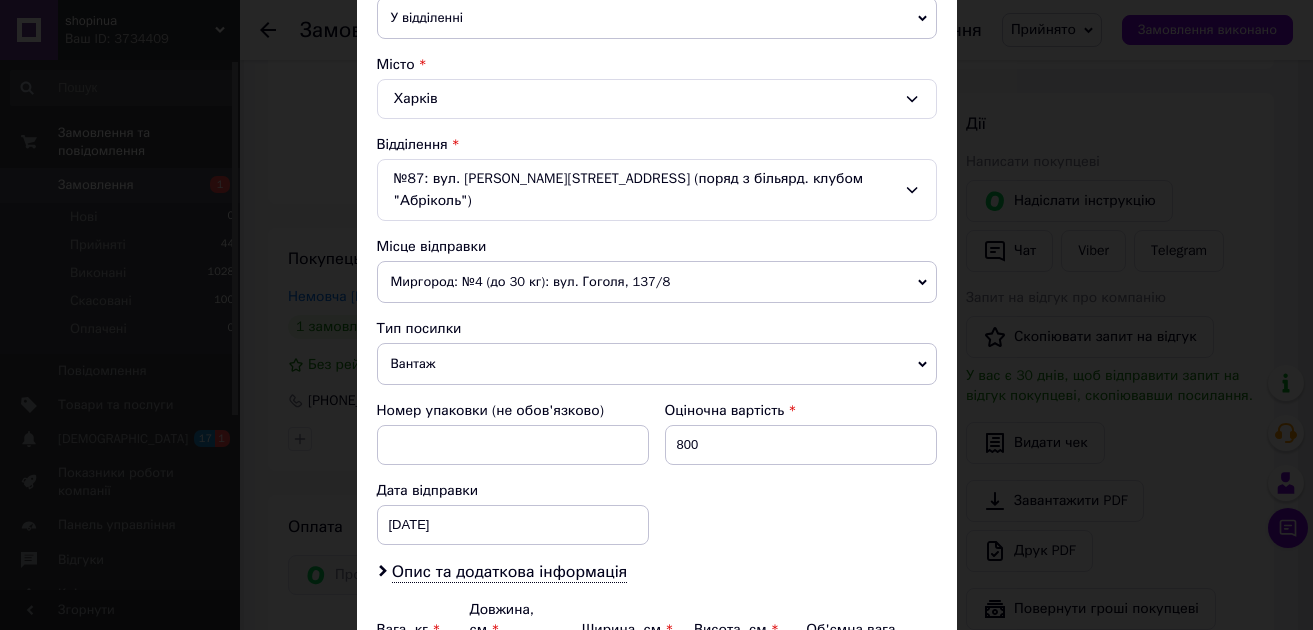 scroll, scrollTop: 667, scrollLeft: 0, axis: vertical 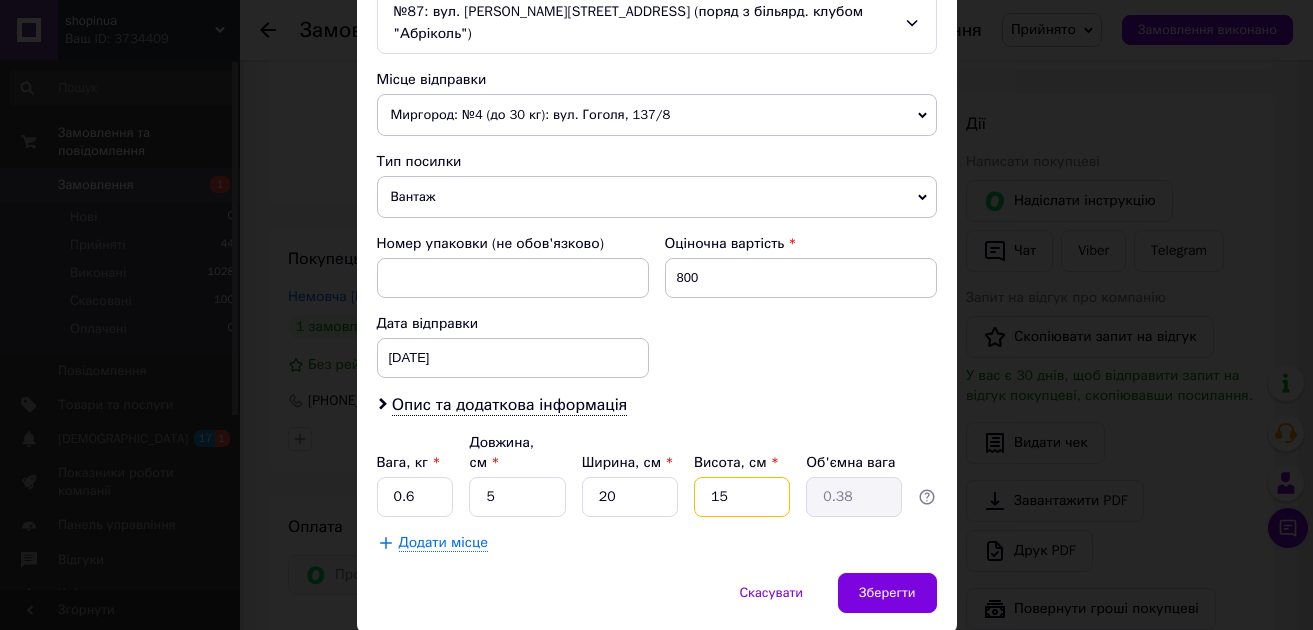 click on "15" at bounding box center [742, 497] 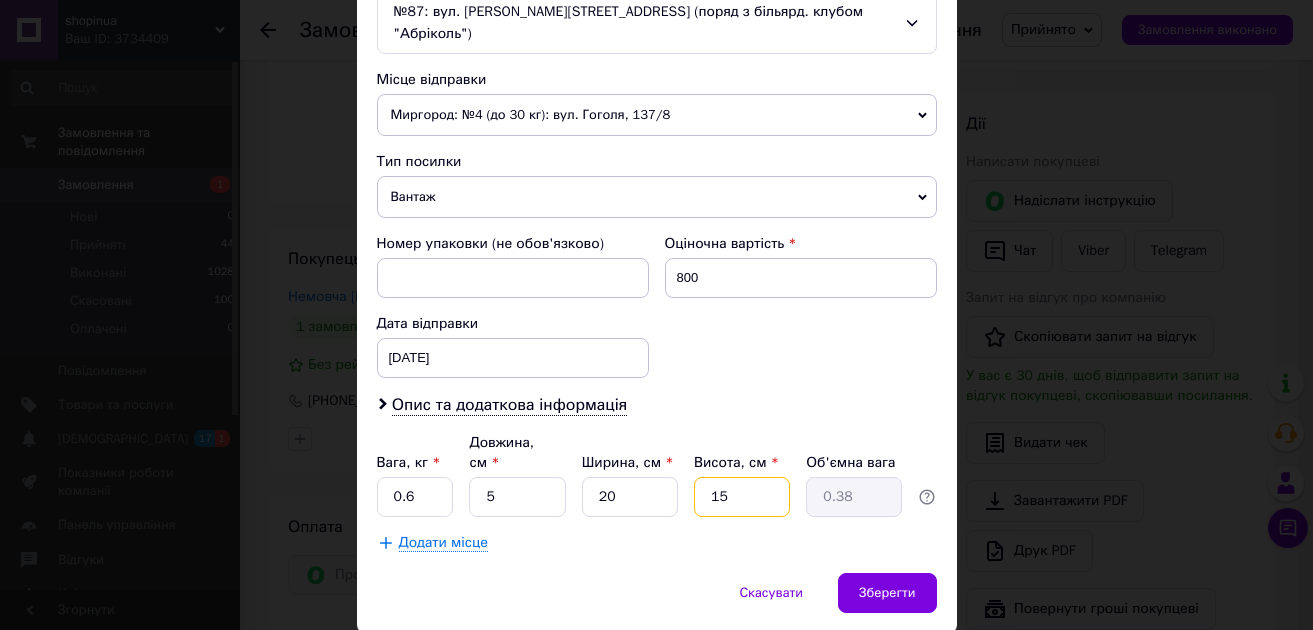 drag, startPoint x: 734, startPoint y: 457, endPoint x: 703, endPoint y: 459, distance: 31.06445 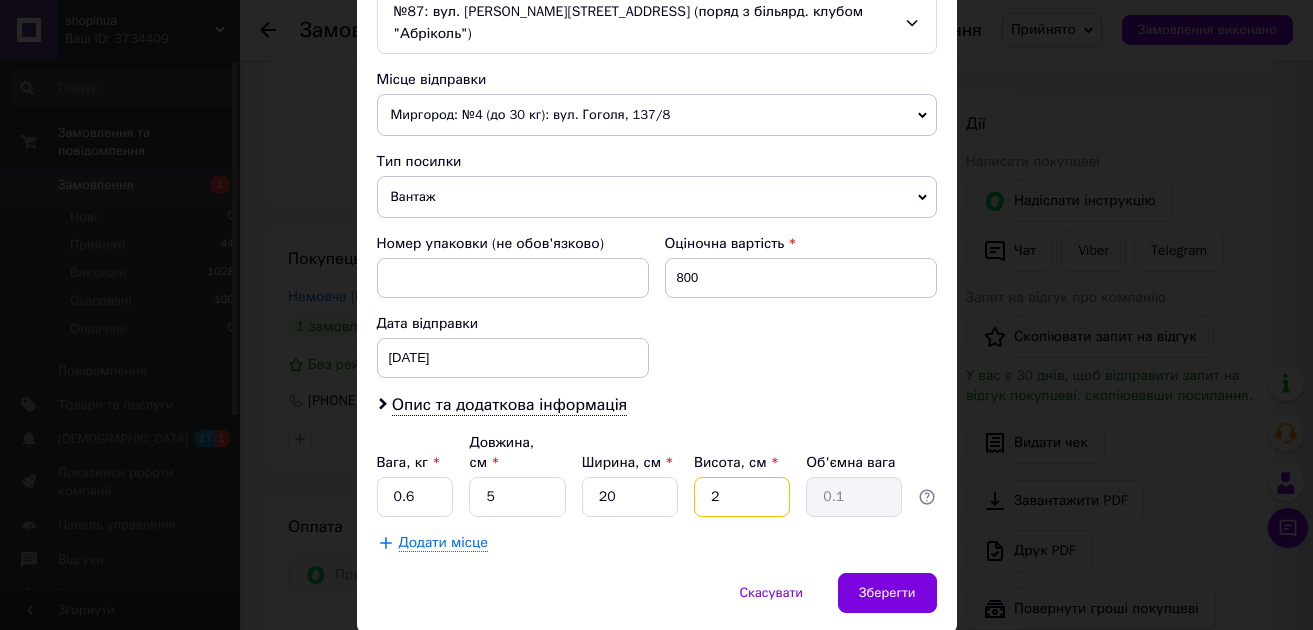 type on "20" 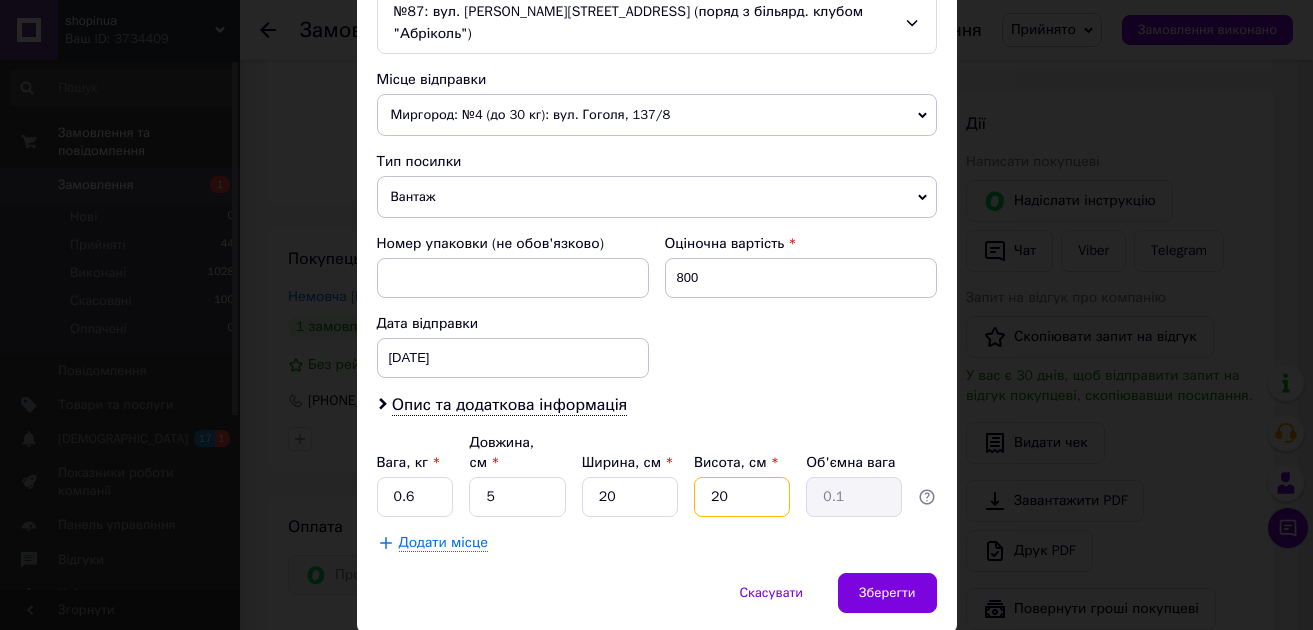 type on "0.5" 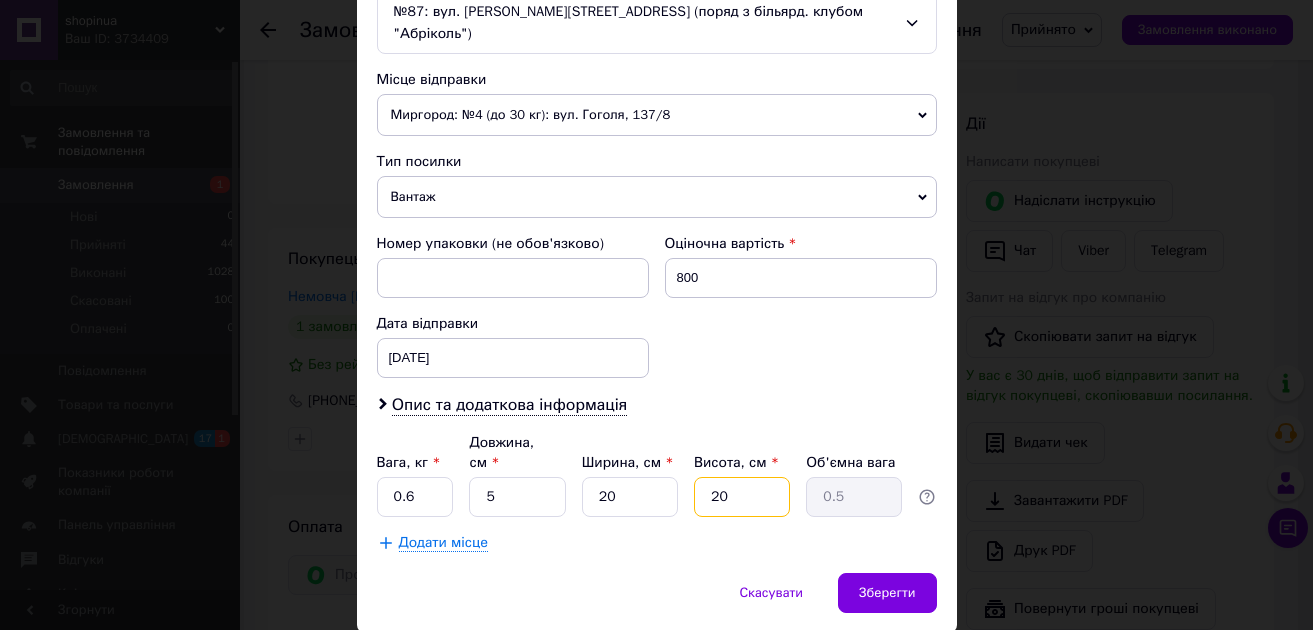 type on "20" 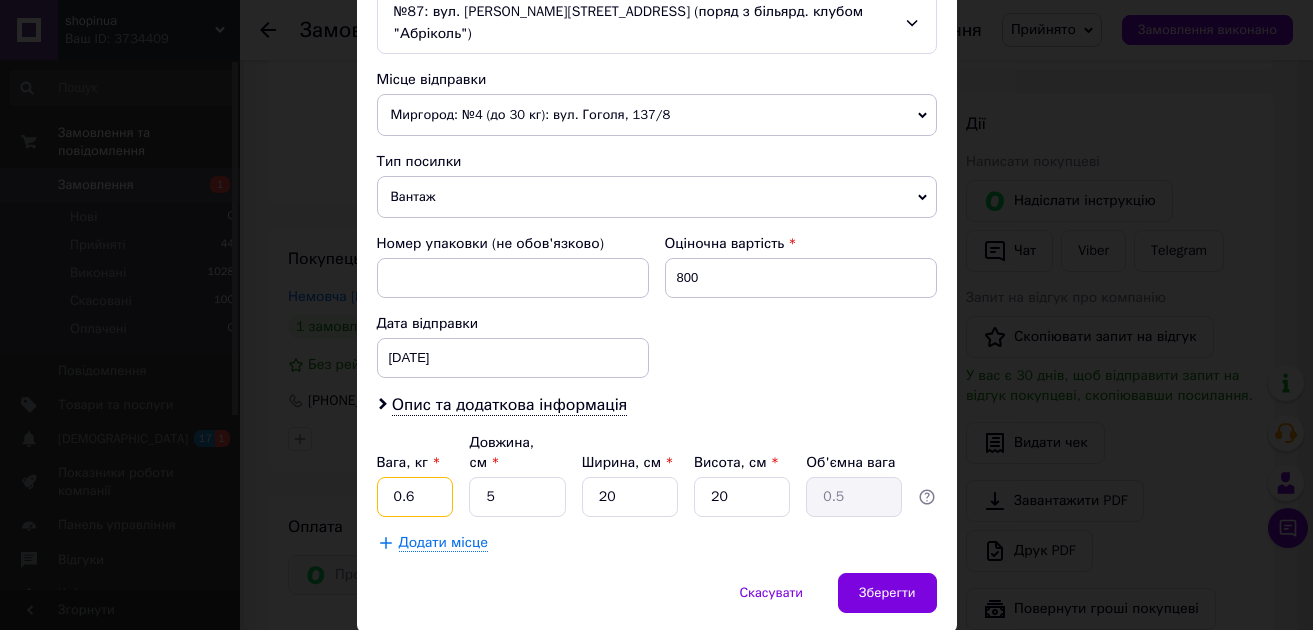 click on "0.6" at bounding box center [415, 497] 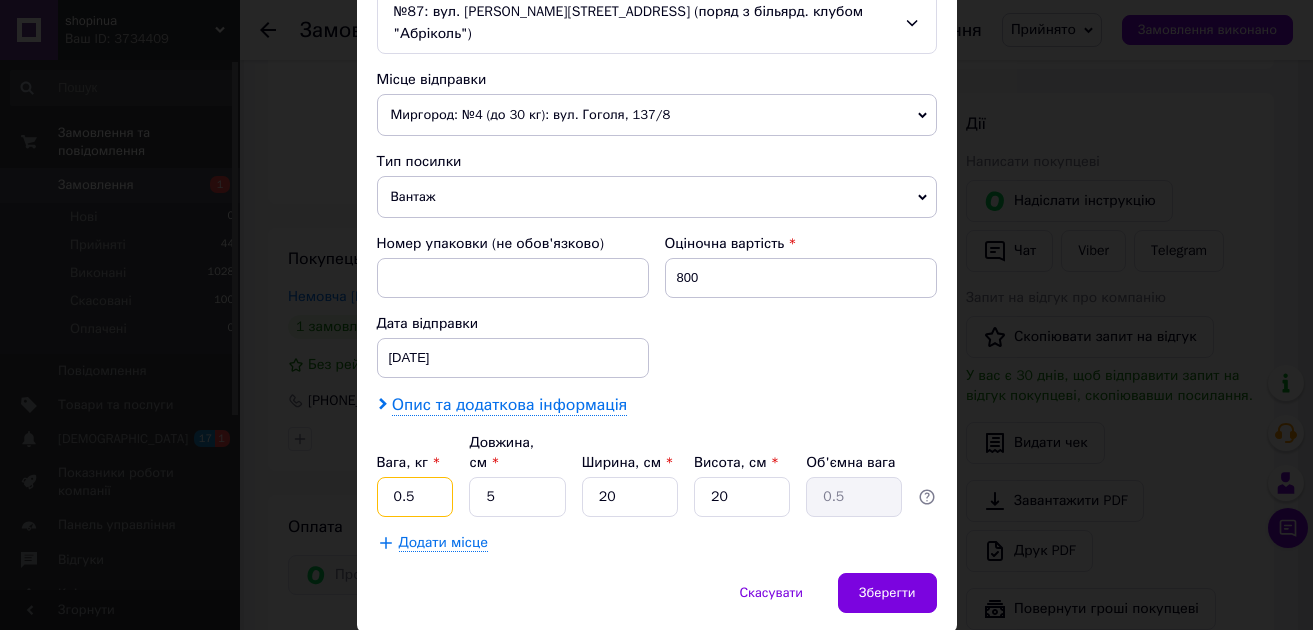type on "0.5" 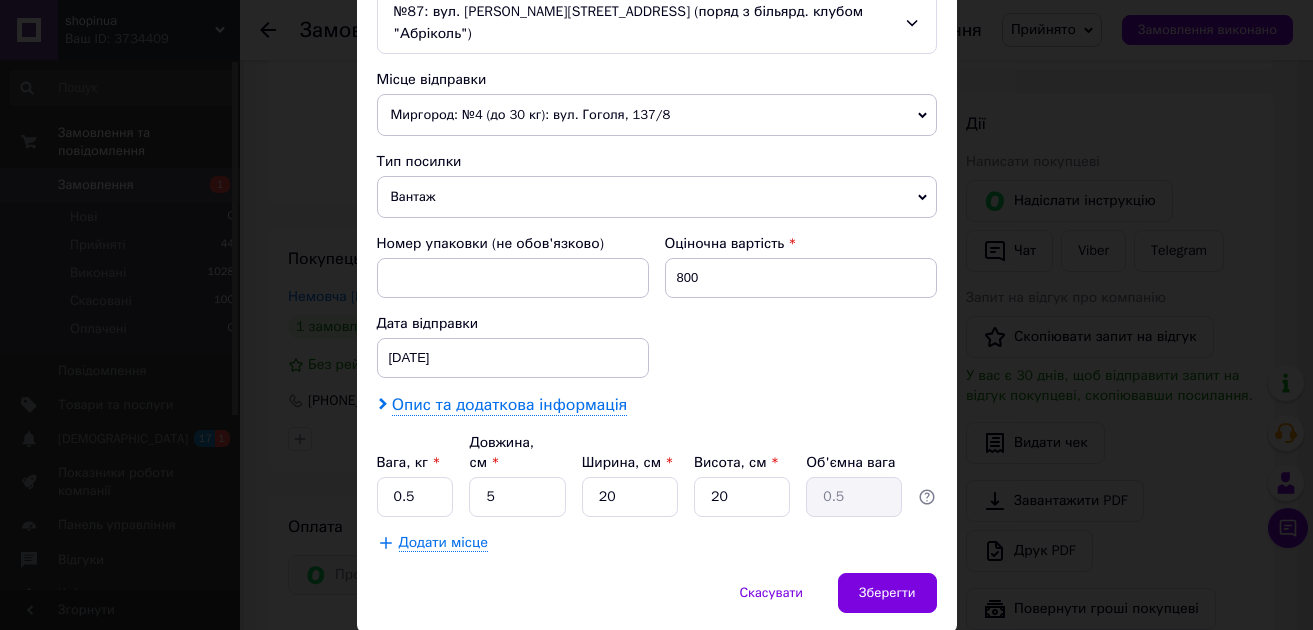 click on "Опис та додаткова інформація" at bounding box center (509, 405) 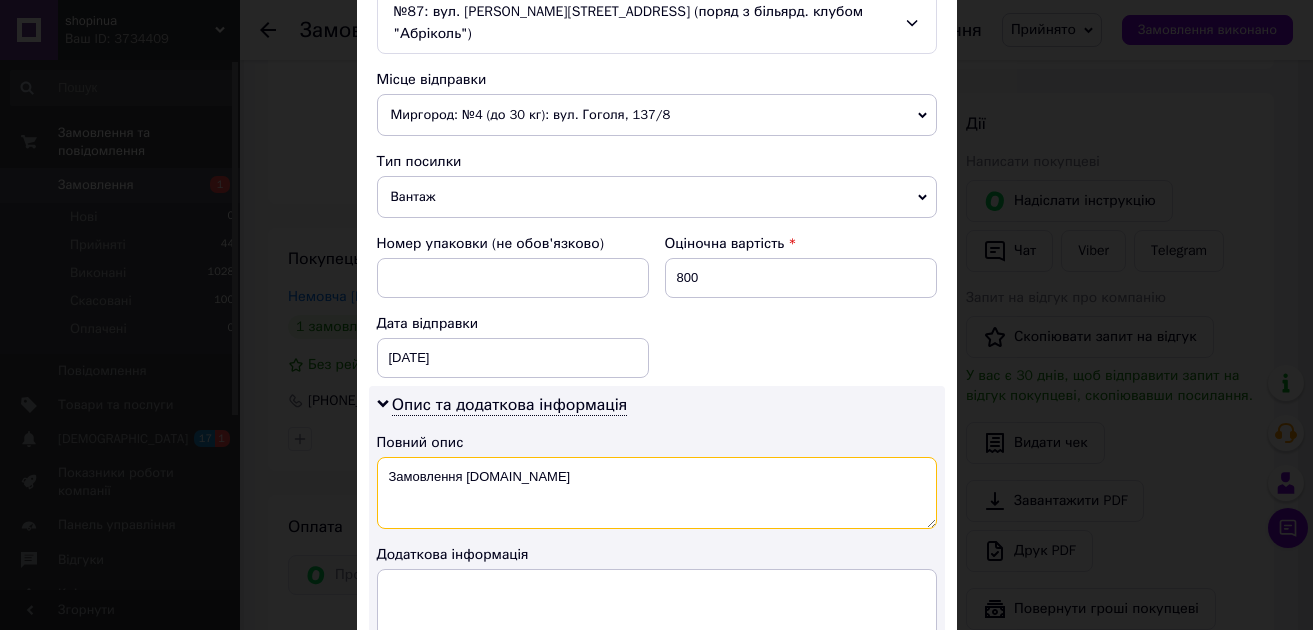 drag, startPoint x: 515, startPoint y: 464, endPoint x: 403, endPoint y: 456, distance: 112.28535 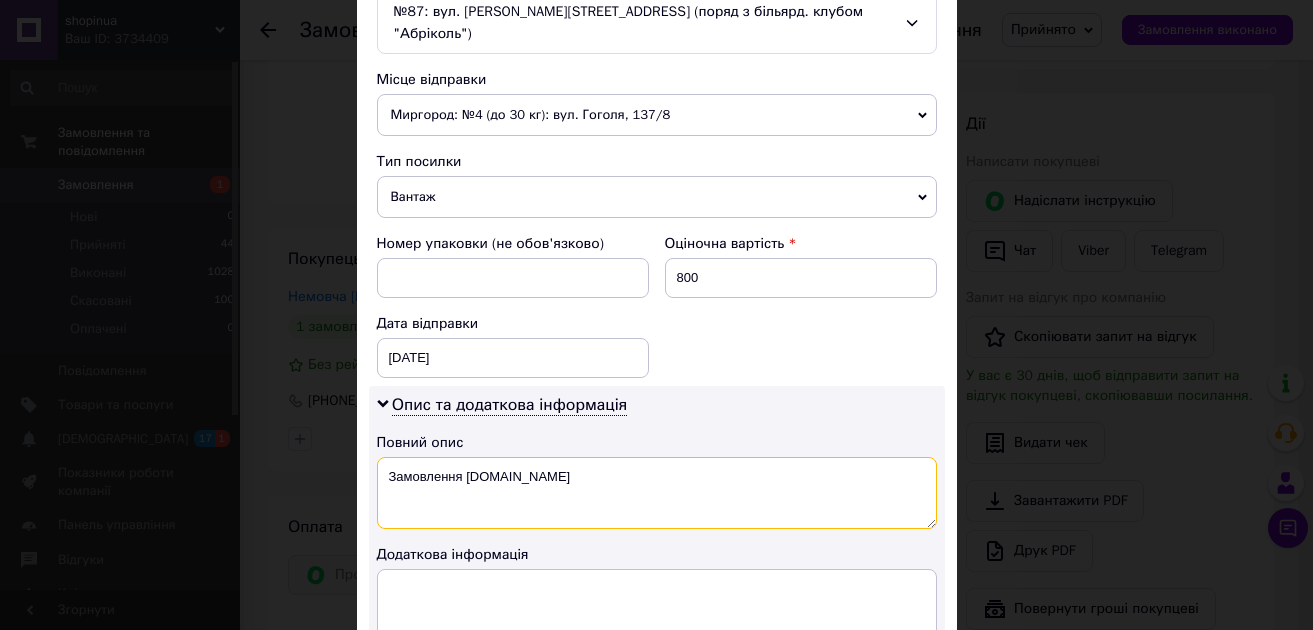 click on "Замовлення [DOMAIN_NAME]" at bounding box center [657, 493] 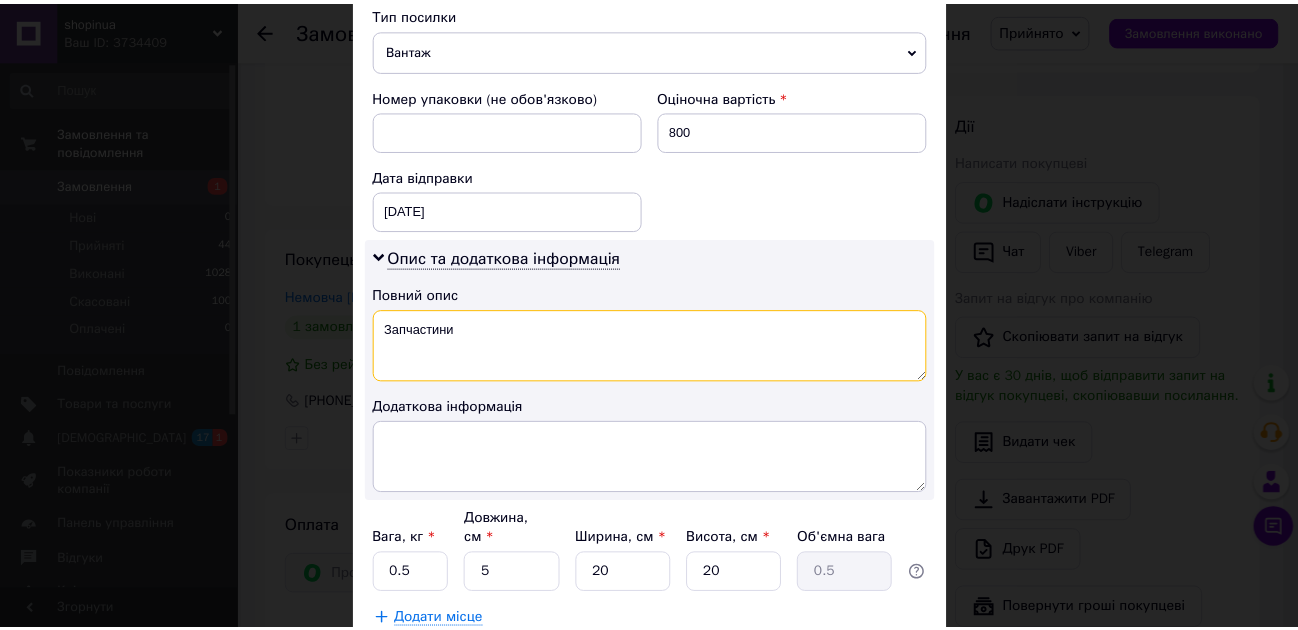 scroll, scrollTop: 833, scrollLeft: 0, axis: vertical 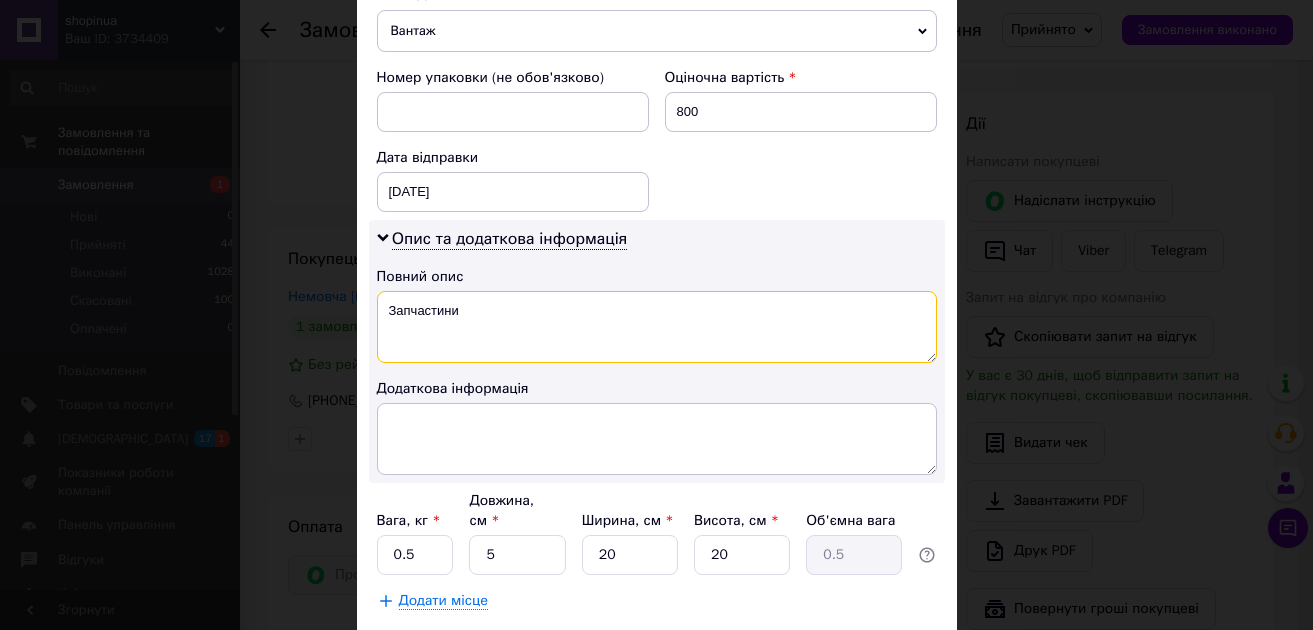 type on "Запчастини" 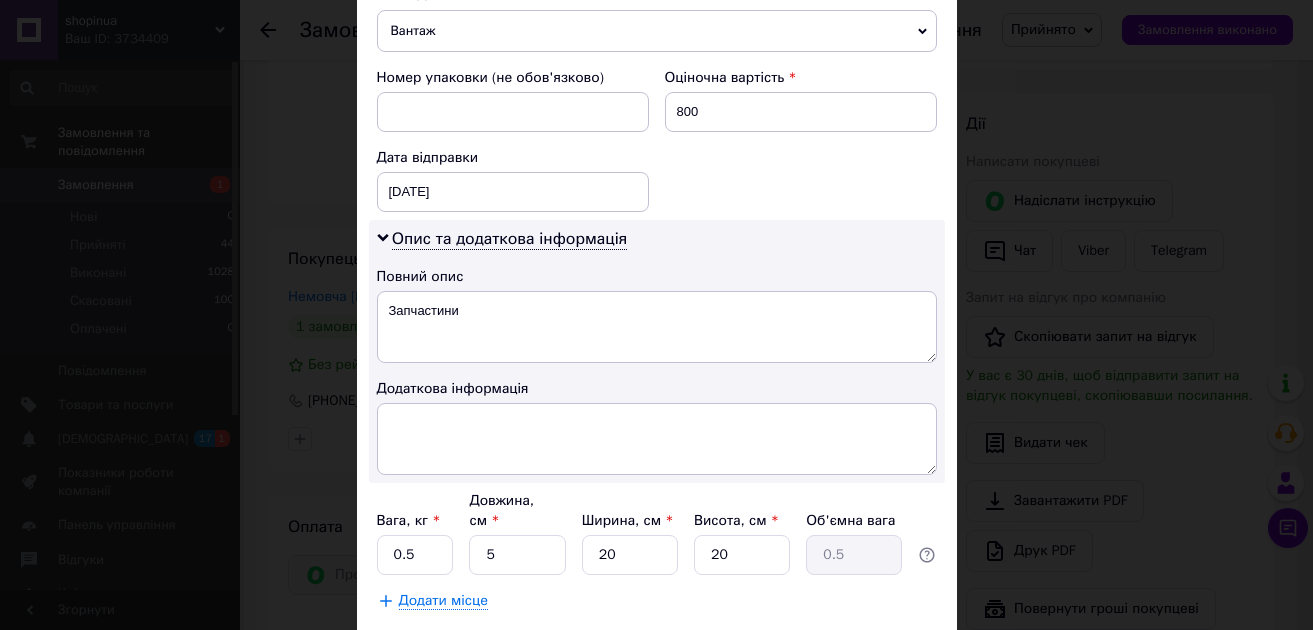 click on "Зберегти" at bounding box center [887, 651] 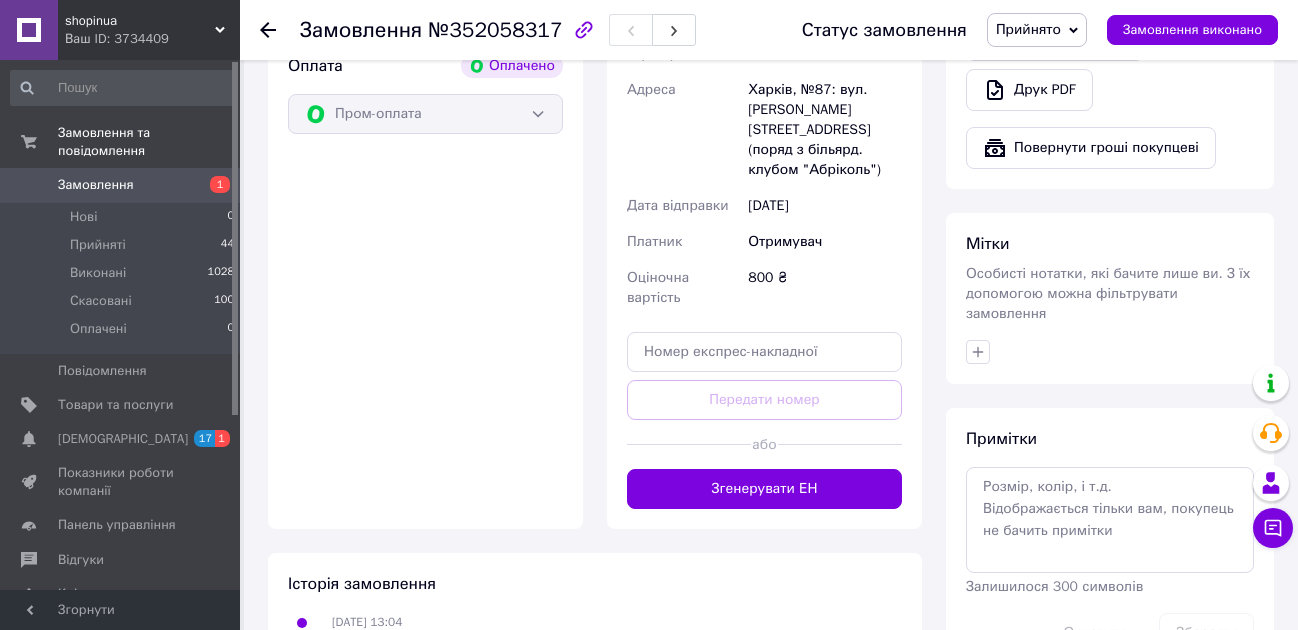 scroll, scrollTop: 1000, scrollLeft: 0, axis: vertical 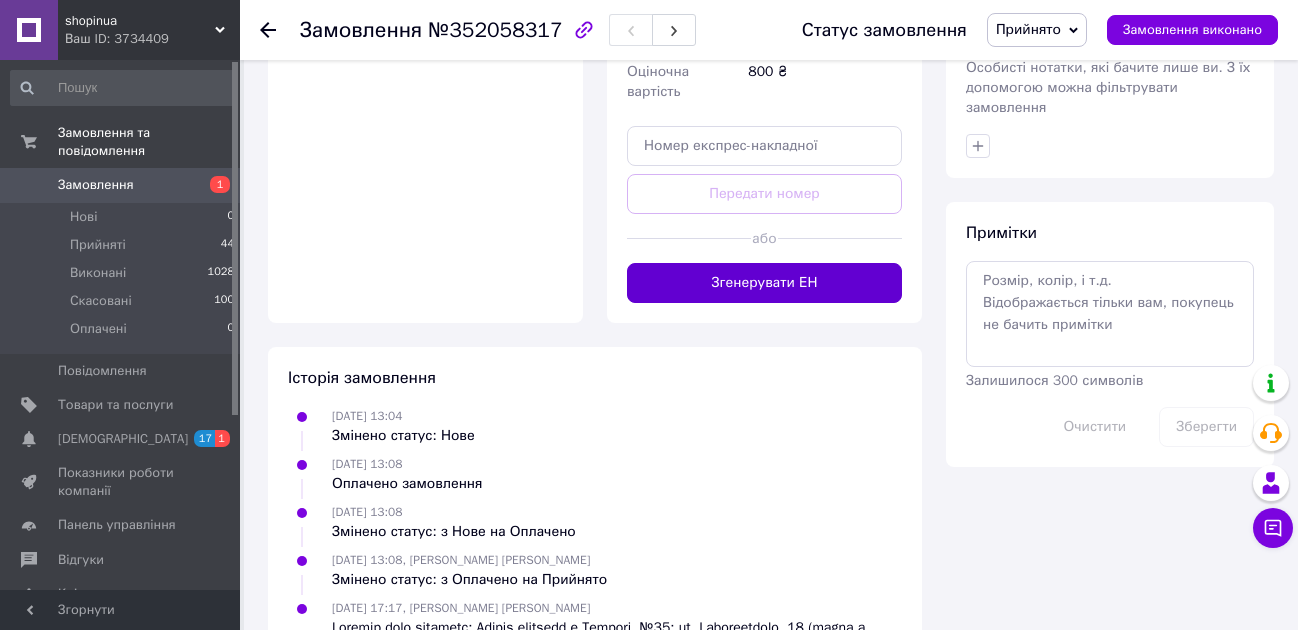 click on "Згенерувати ЕН" at bounding box center [764, 283] 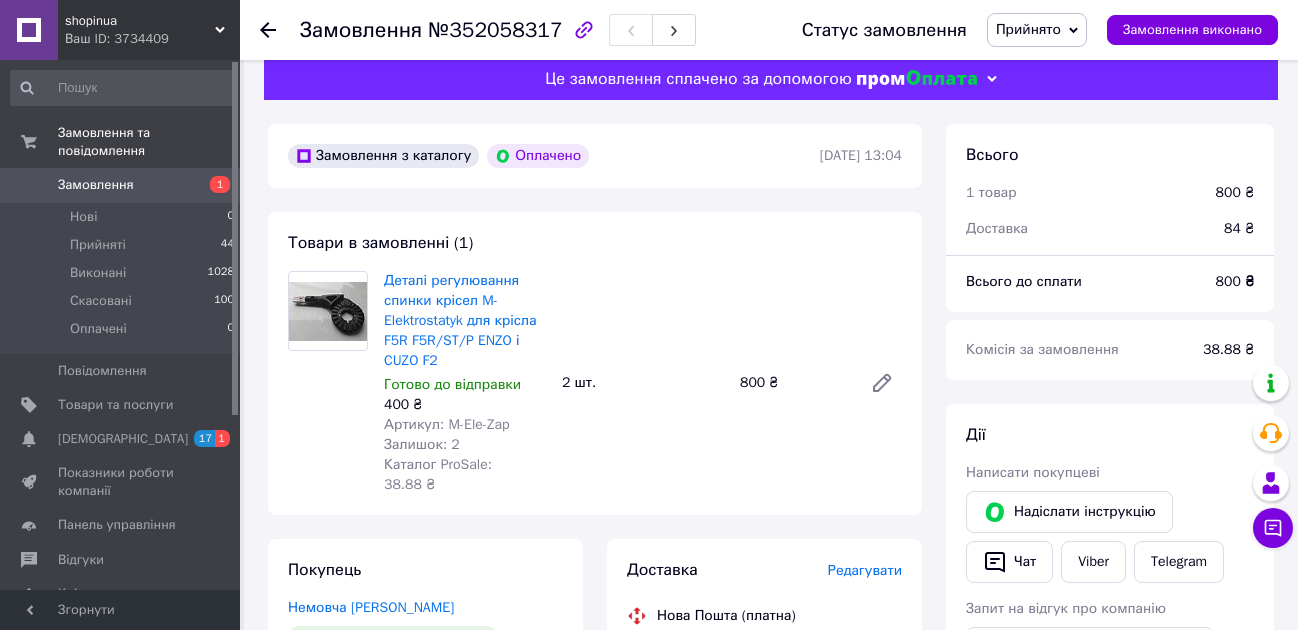 scroll, scrollTop: 0, scrollLeft: 0, axis: both 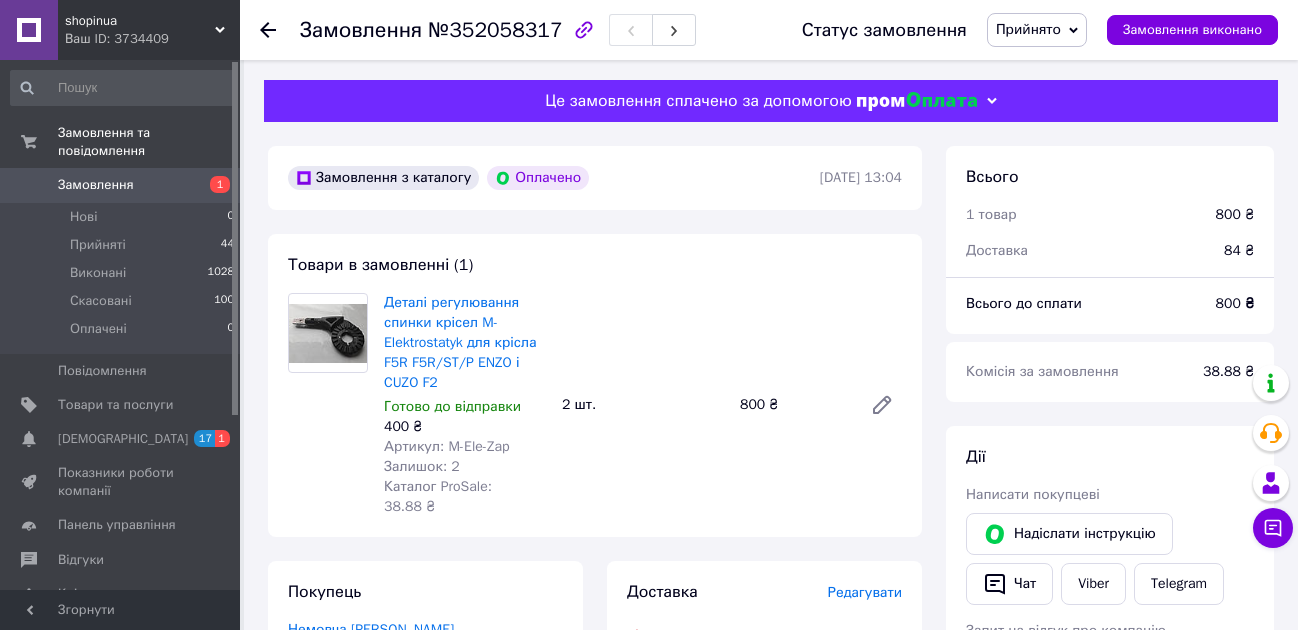 click on "Замовлення" at bounding box center [121, 185] 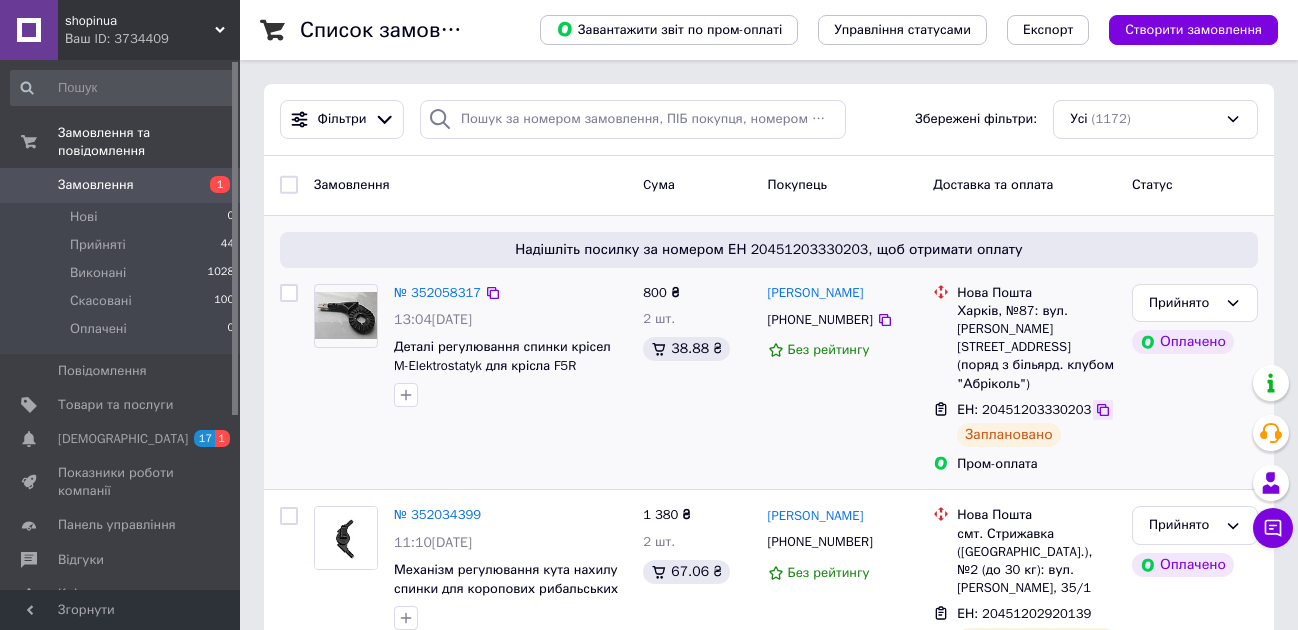 click 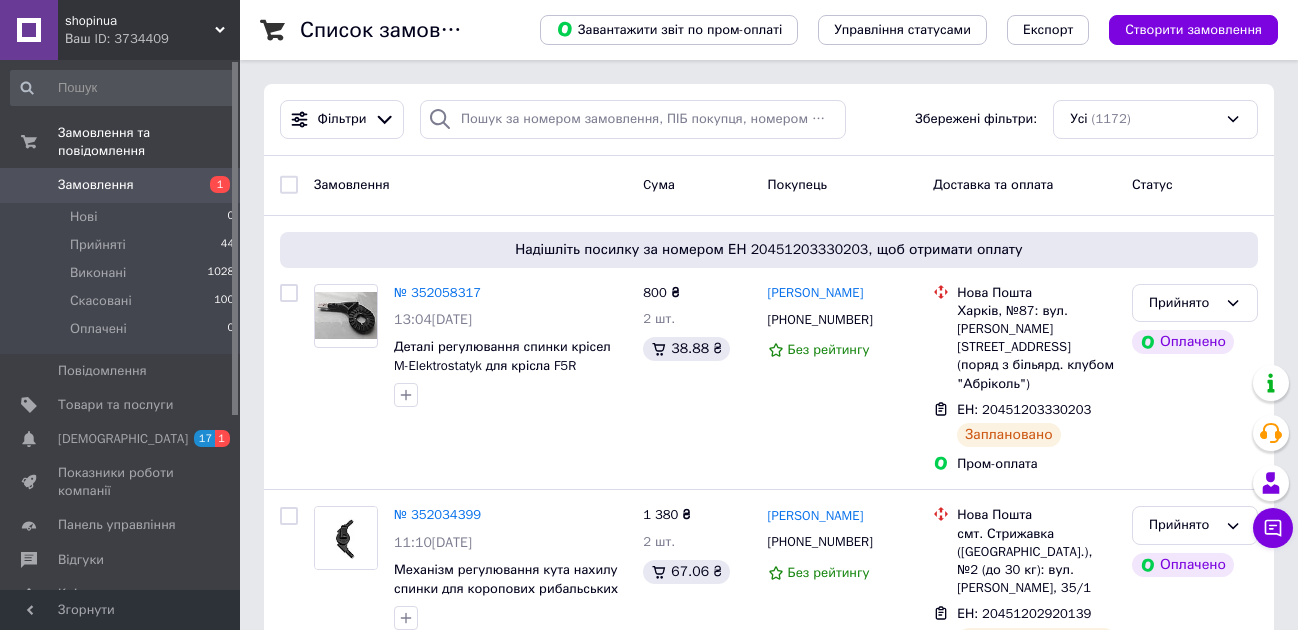 click on "Замовлення" at bounding box center (121, 185) 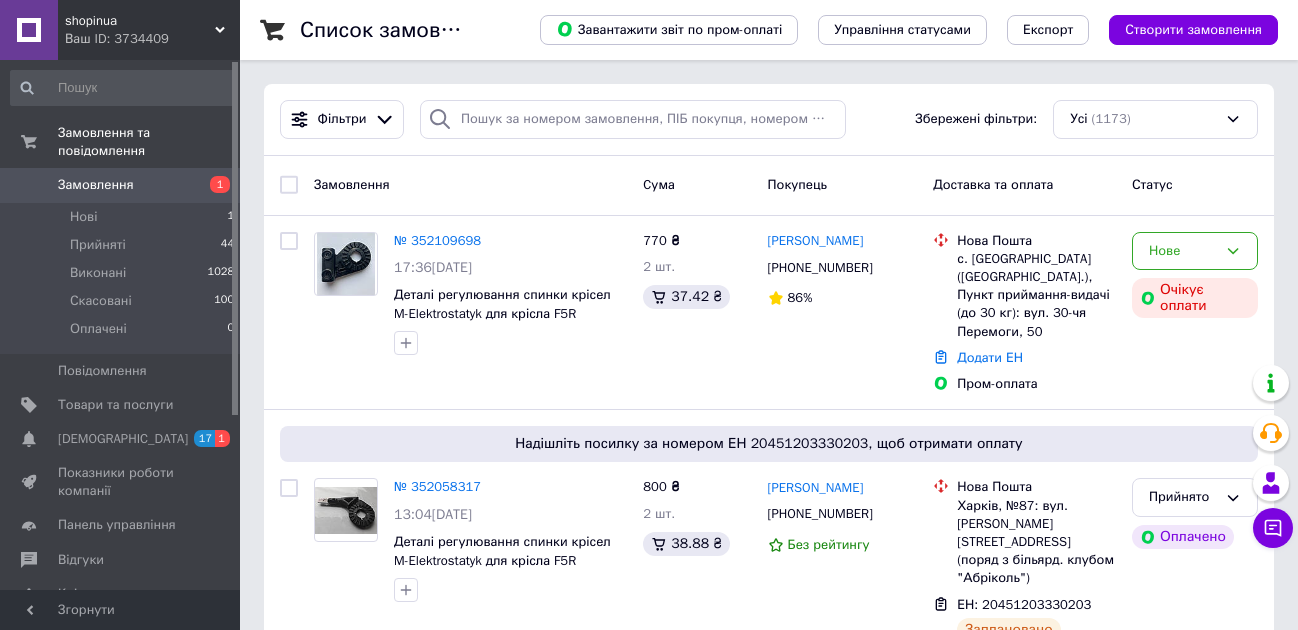click on "Замовлення" at bounding box center (121, 185) 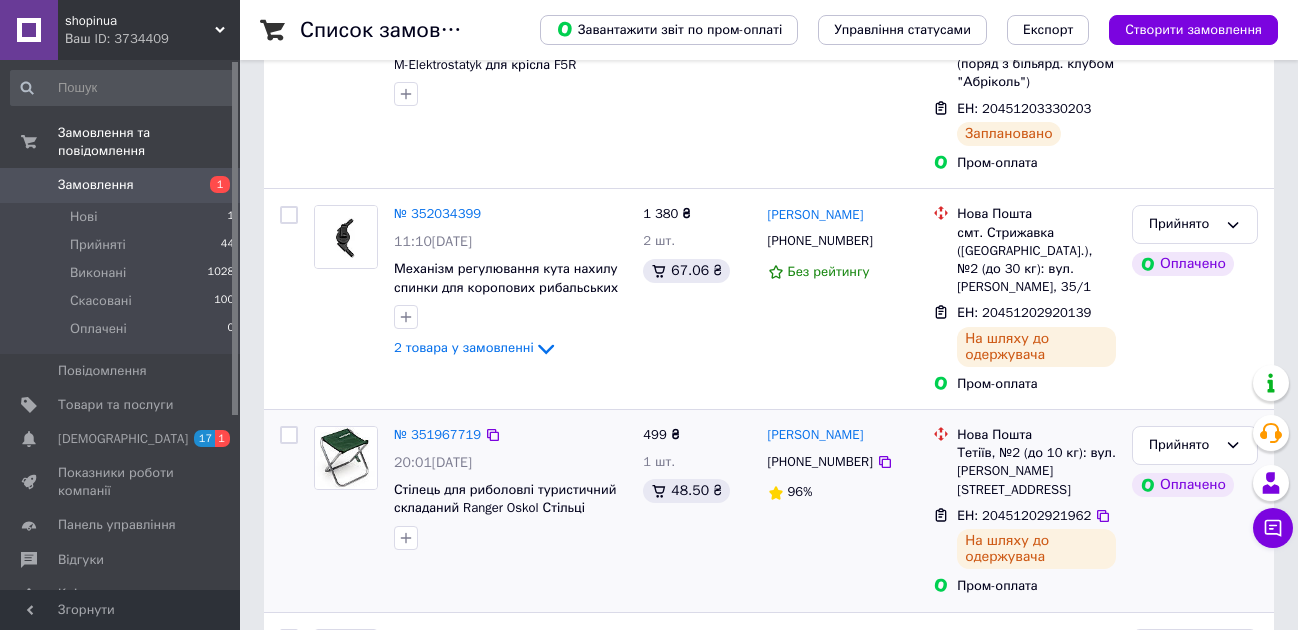 scroll, scrollTop: 500, scrollLeft: 0, axis: vertical 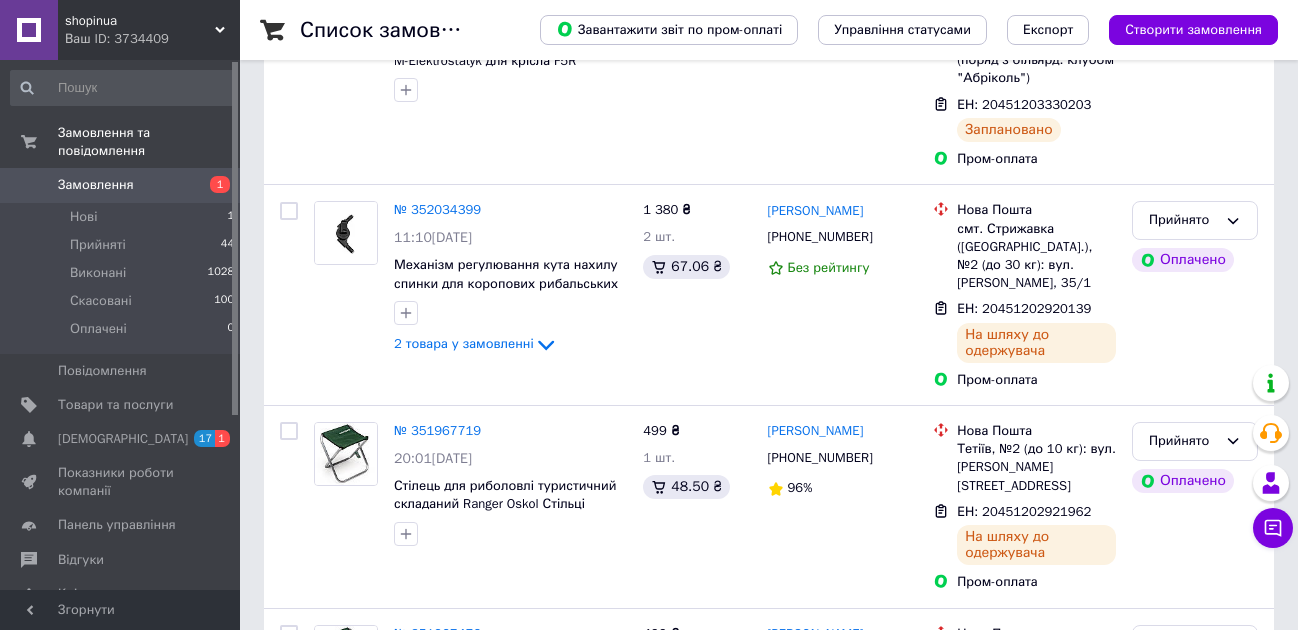 click on "Замовлення" at bounding box center (121, 185) 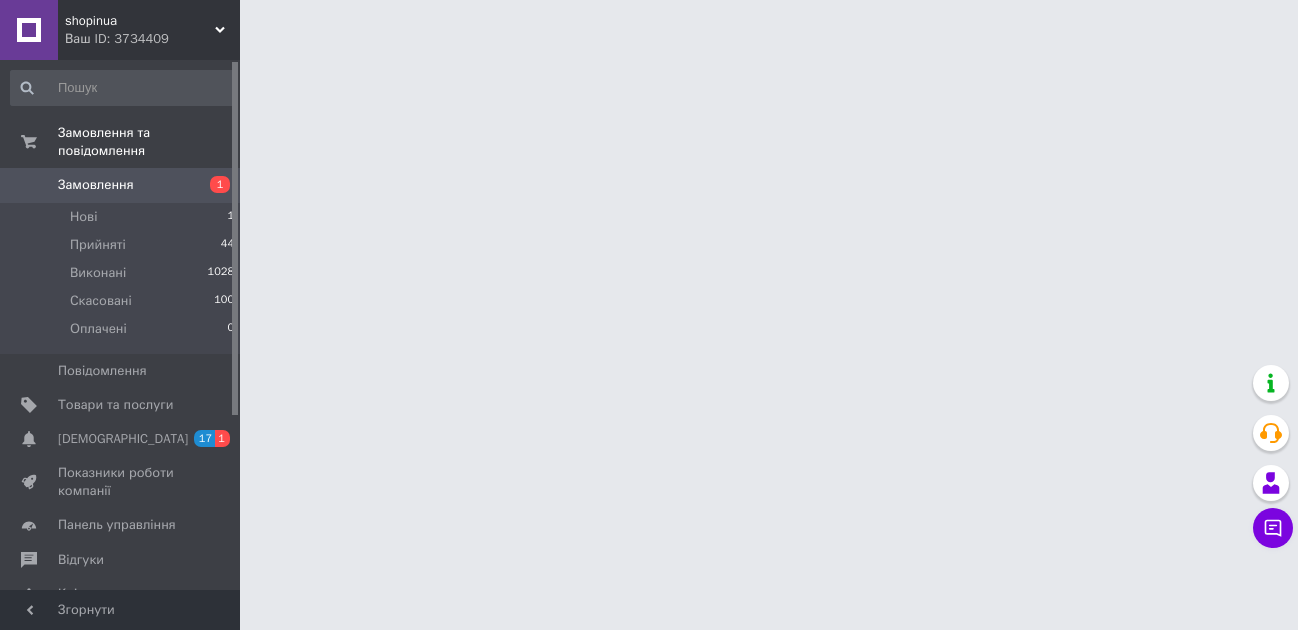 scroll, scrollTop: 0, scrollLeft: 0, axis: both 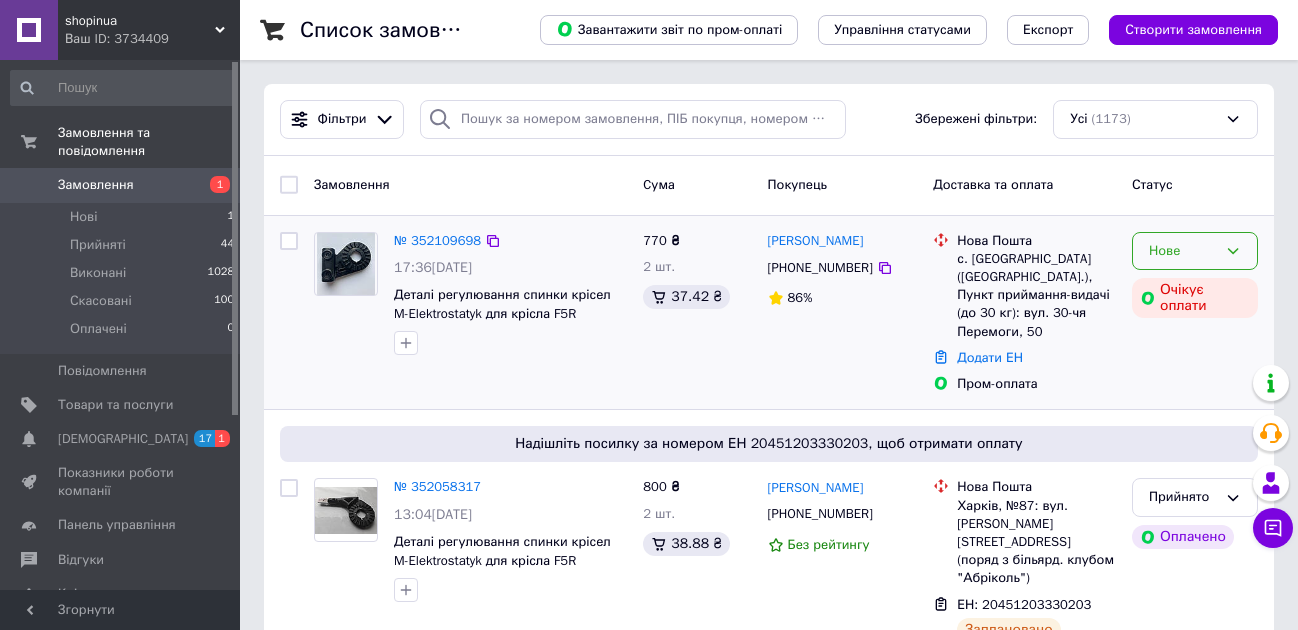 click on "Нове" at bounding box center (1183, 251) 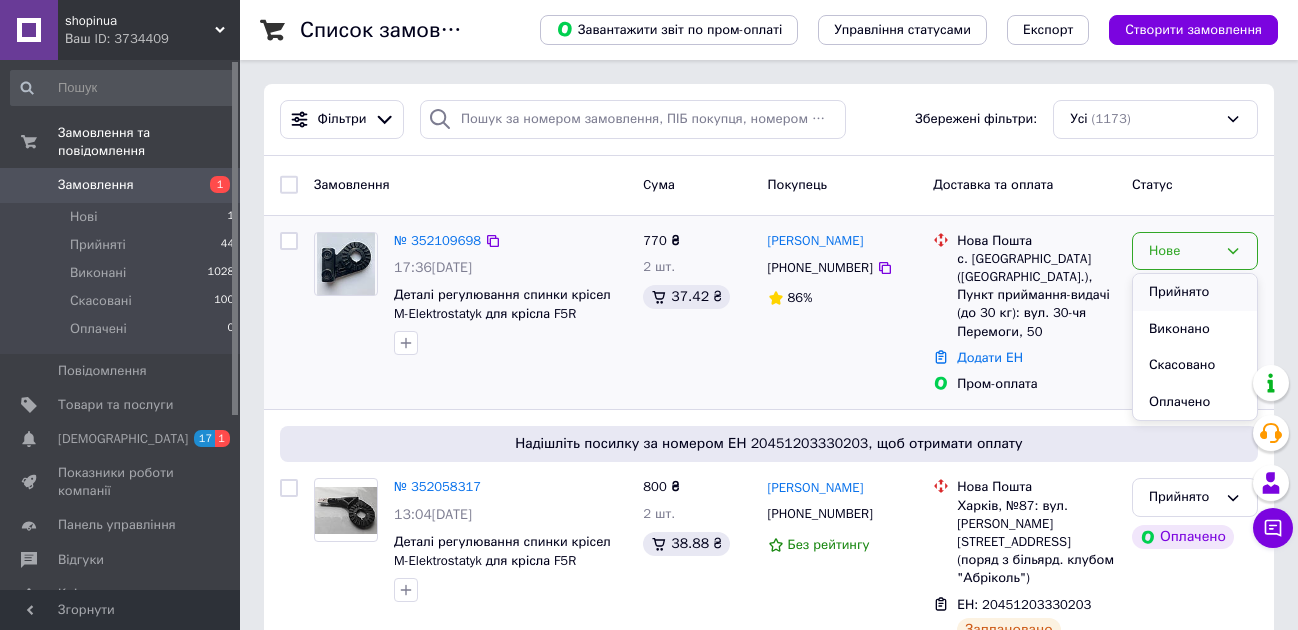 click on "Прийнято" at bounding box center [1195, 292] 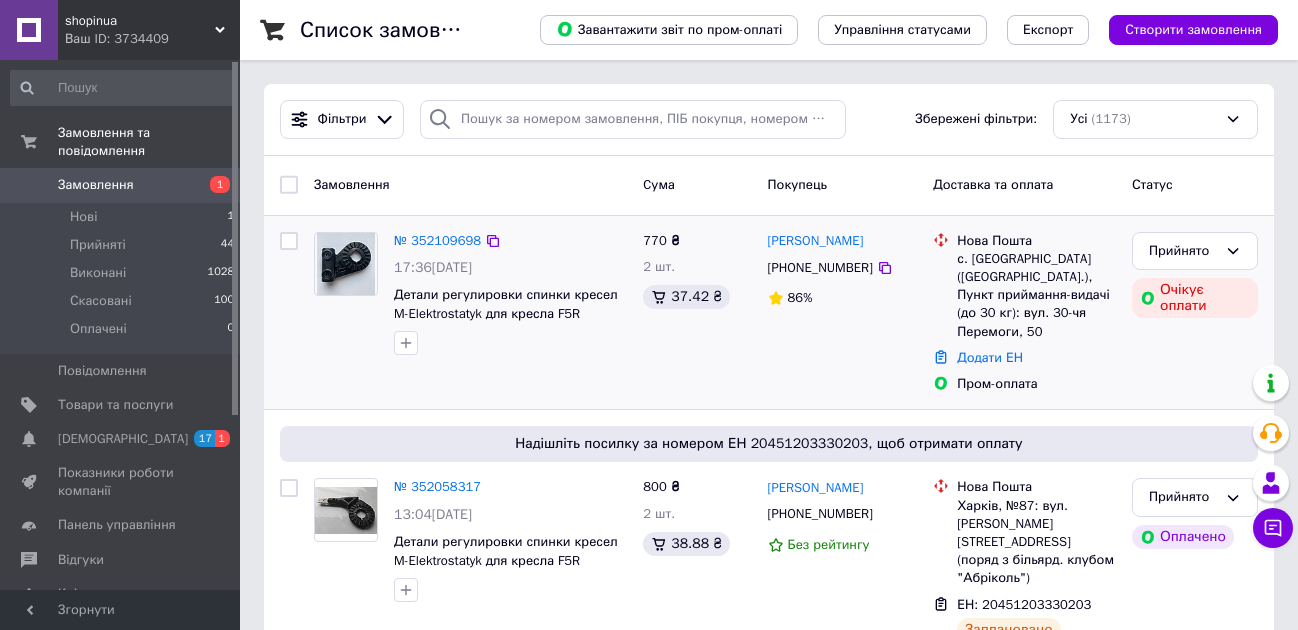 click on "Замовлення" at bounding box center [121, 185] 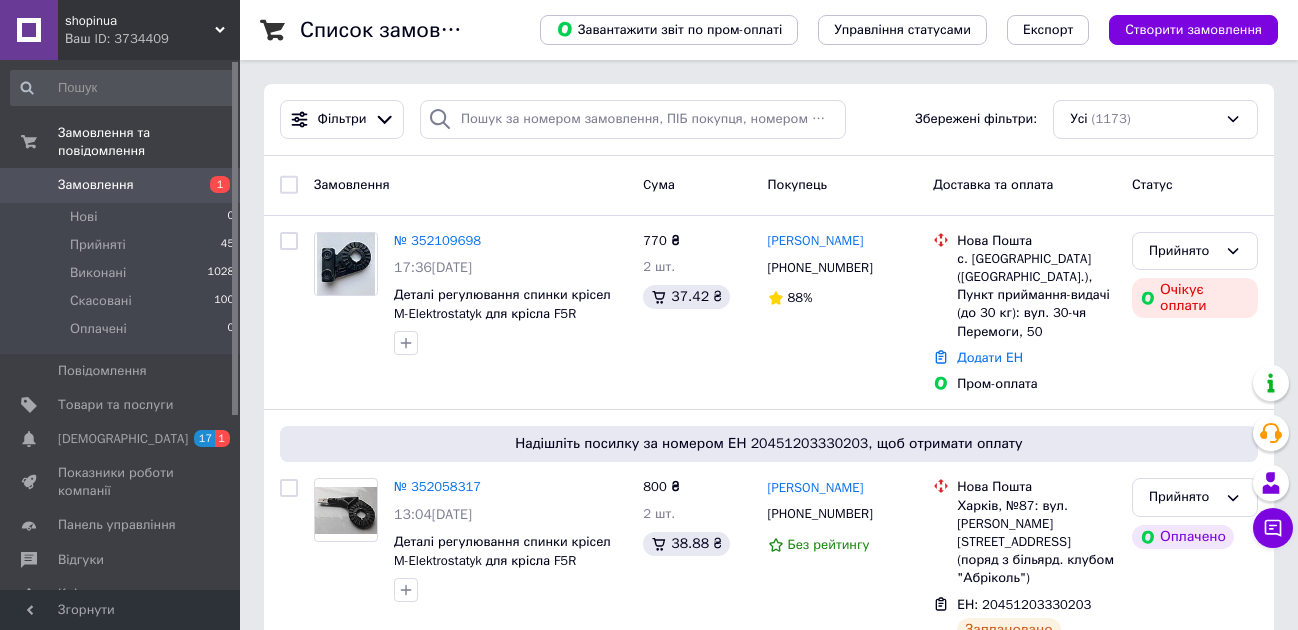 click on "Замовлення" at bounding box center [121, 185] 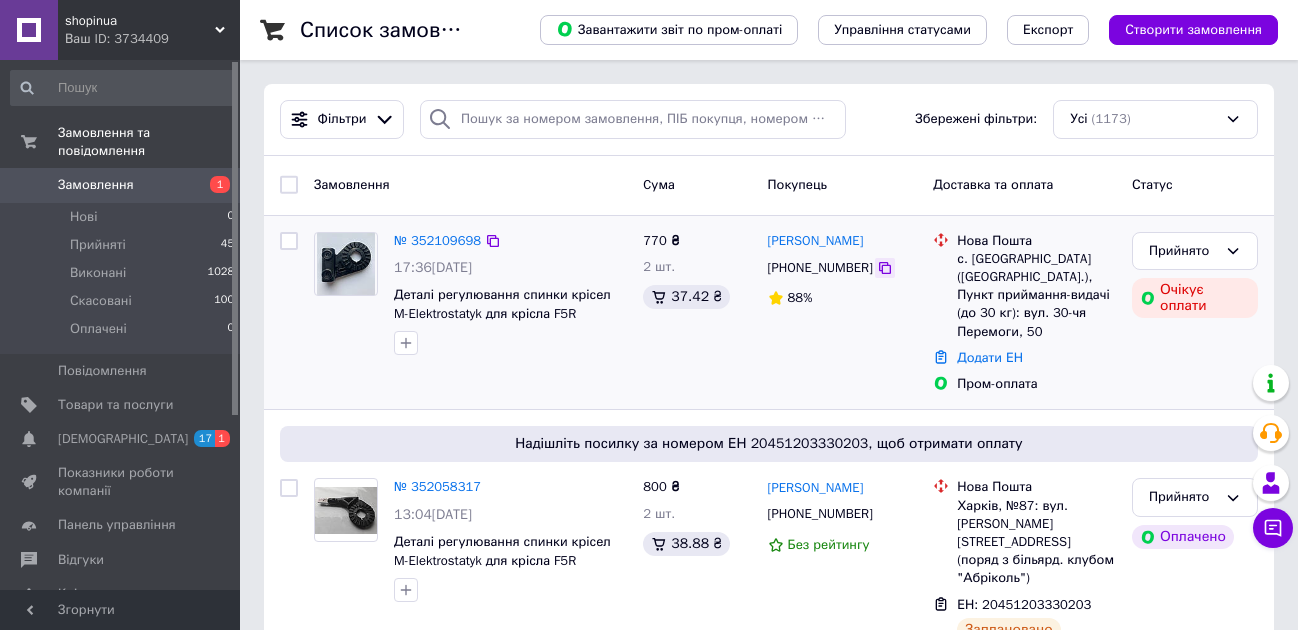 click 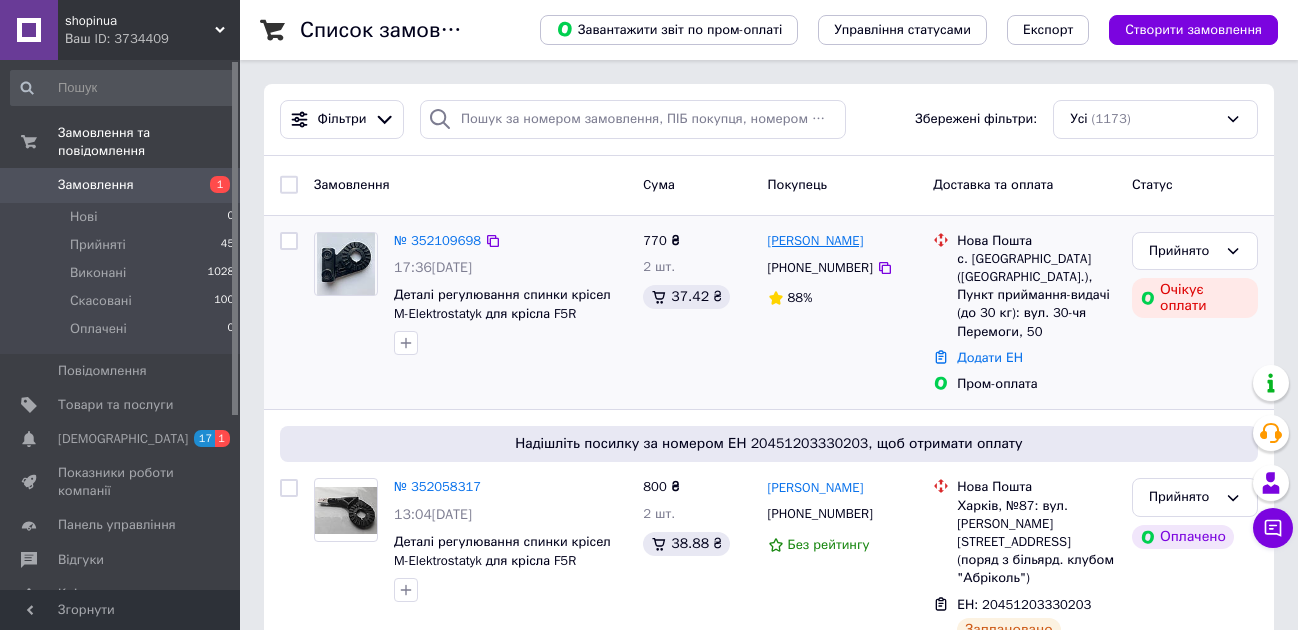 click on "[PERSON_NAME]" at bounding box center [816, 241] 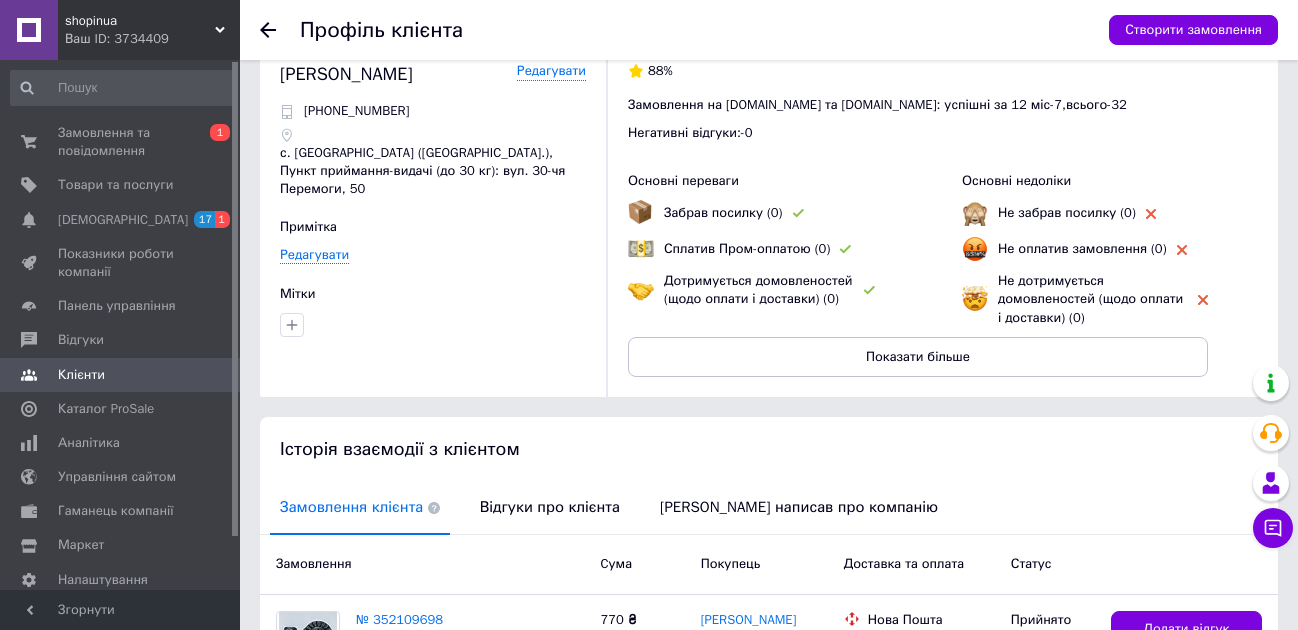 scroll, scrollTop: 0, scrollLeft: 0, axis: both 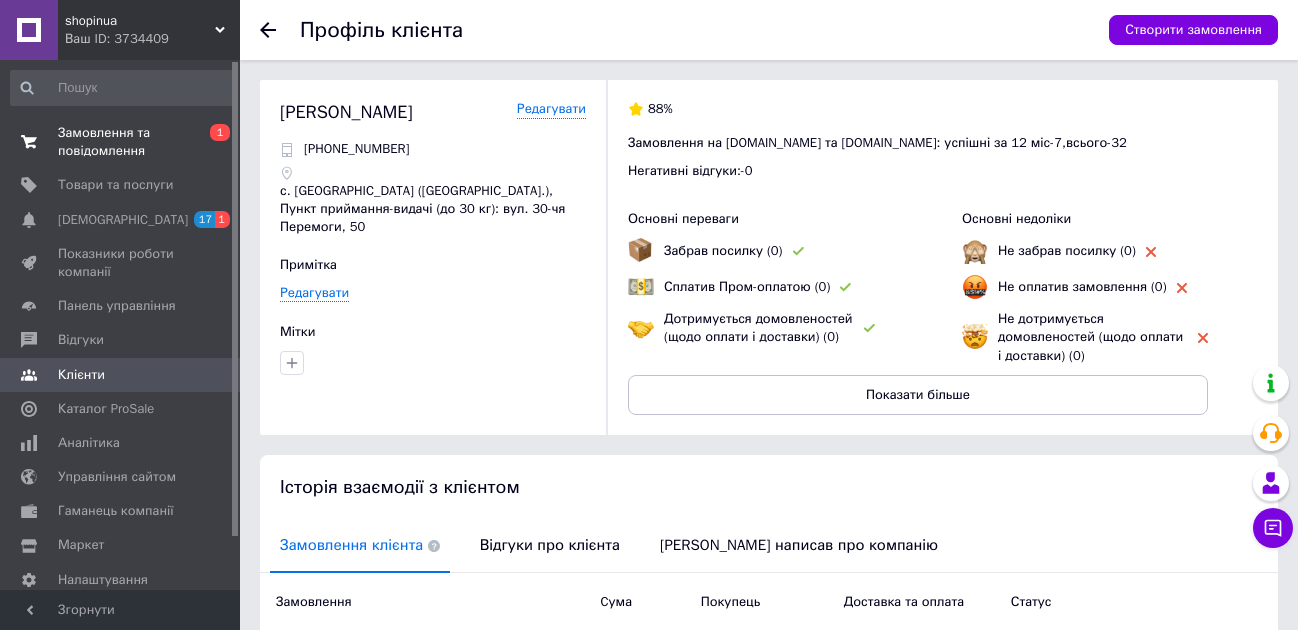 click on "Замовлення та повідомлення" at bounding box center [121, 142] 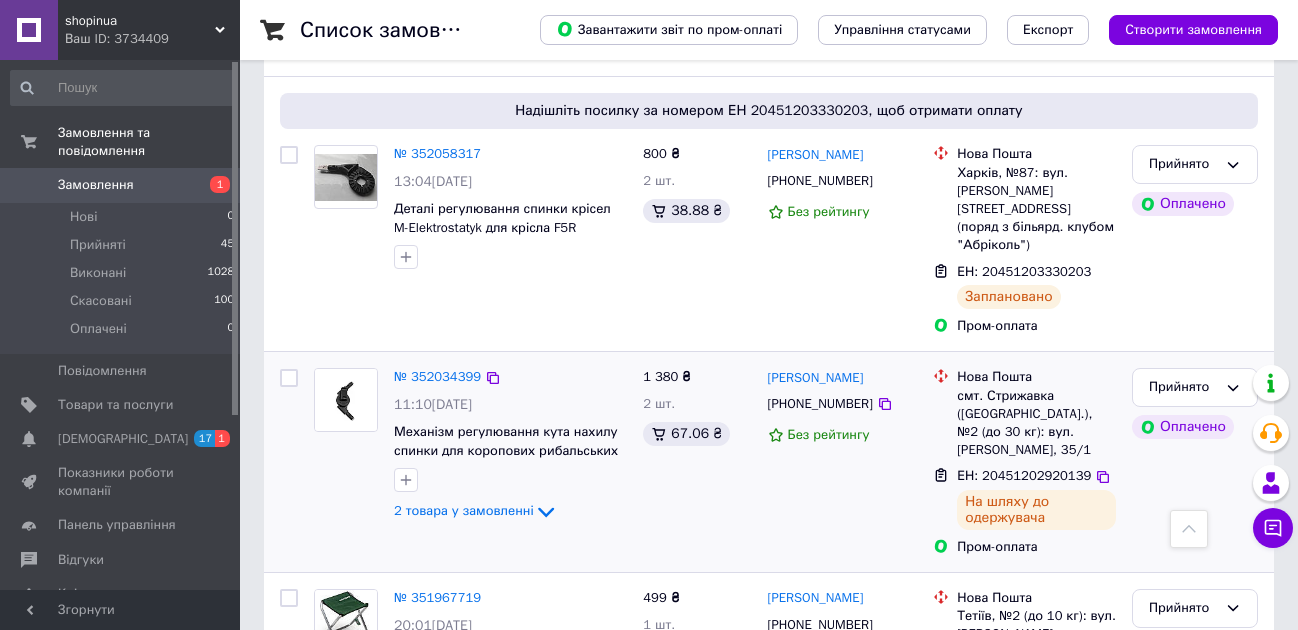 scroll, scrollTop: 500, scrollLeft: 0, axis: vertical 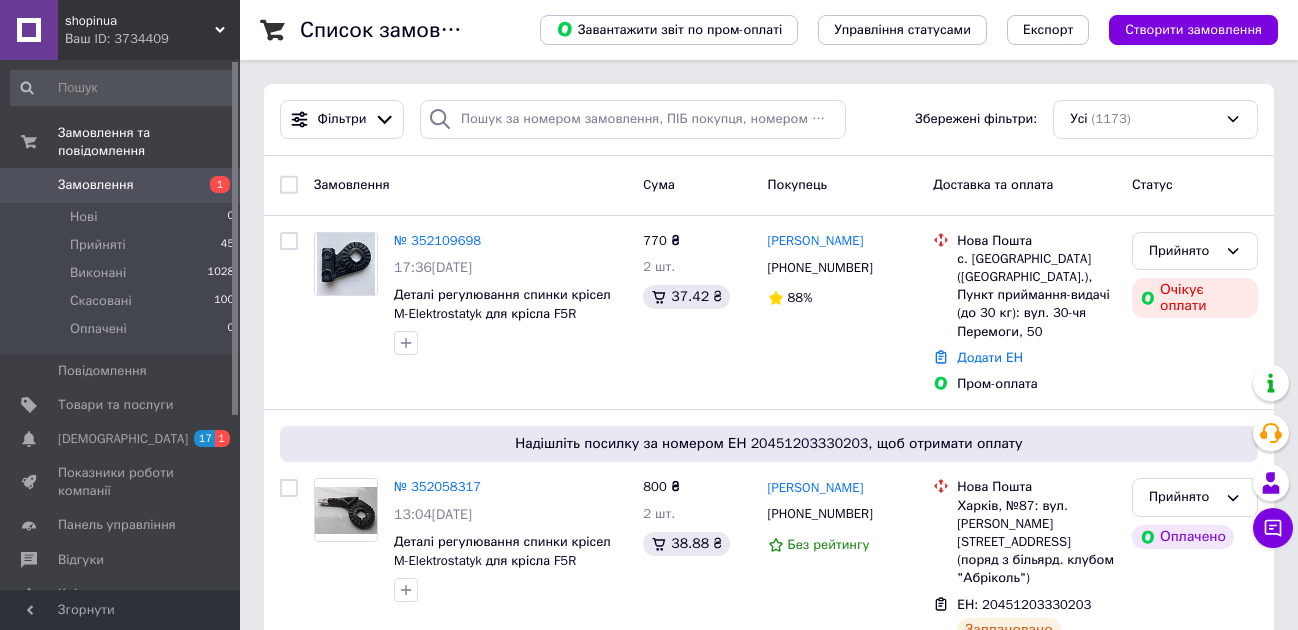 click on "Замовлення" at bounding box center [121, 185] 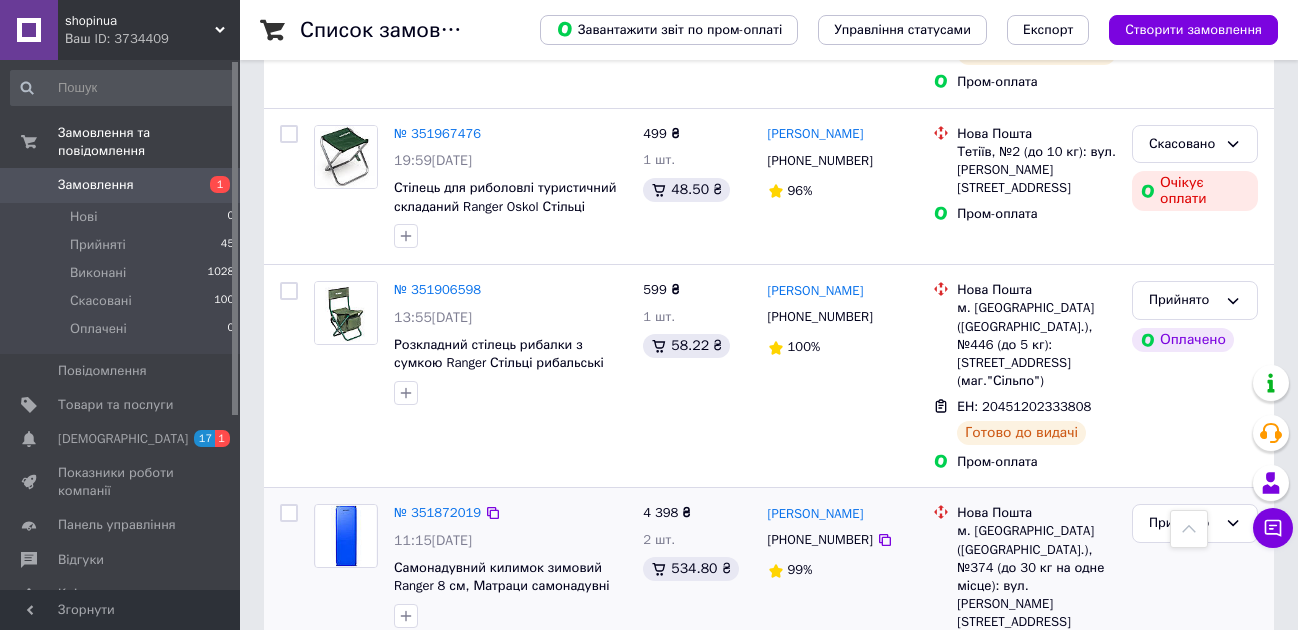 scroll, scrollTop: 1167, scrollLeft: 0, axis: vertical 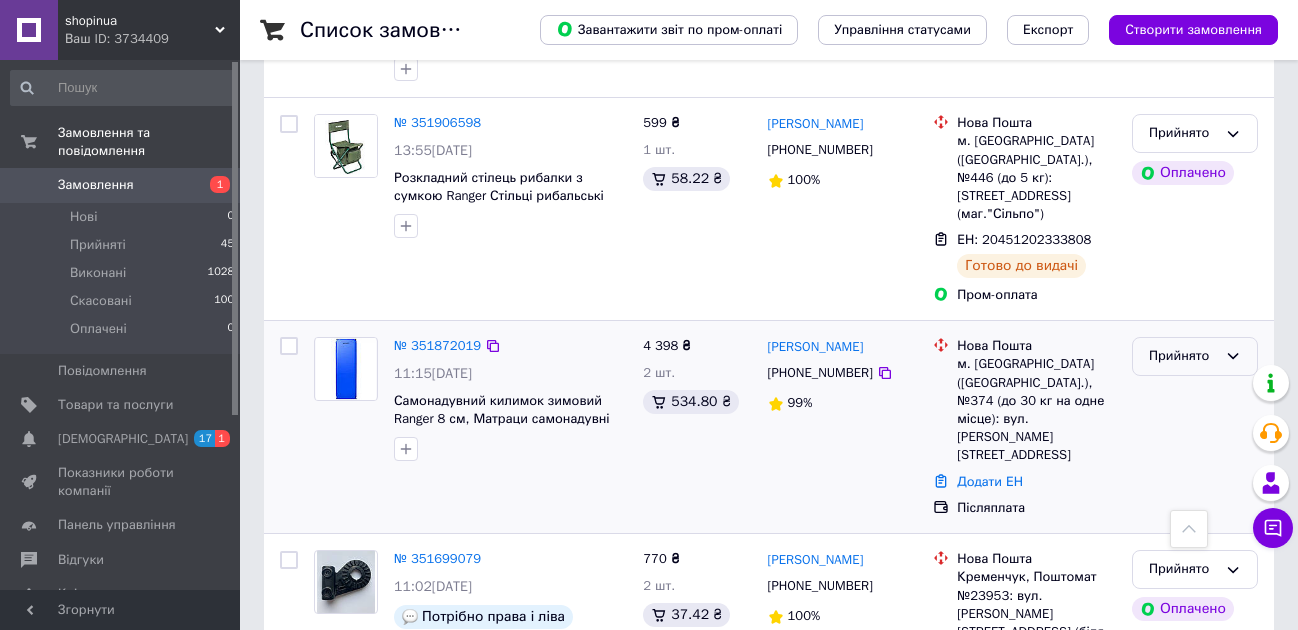 click on "Прийнято" at bounding box center (1183, 356) 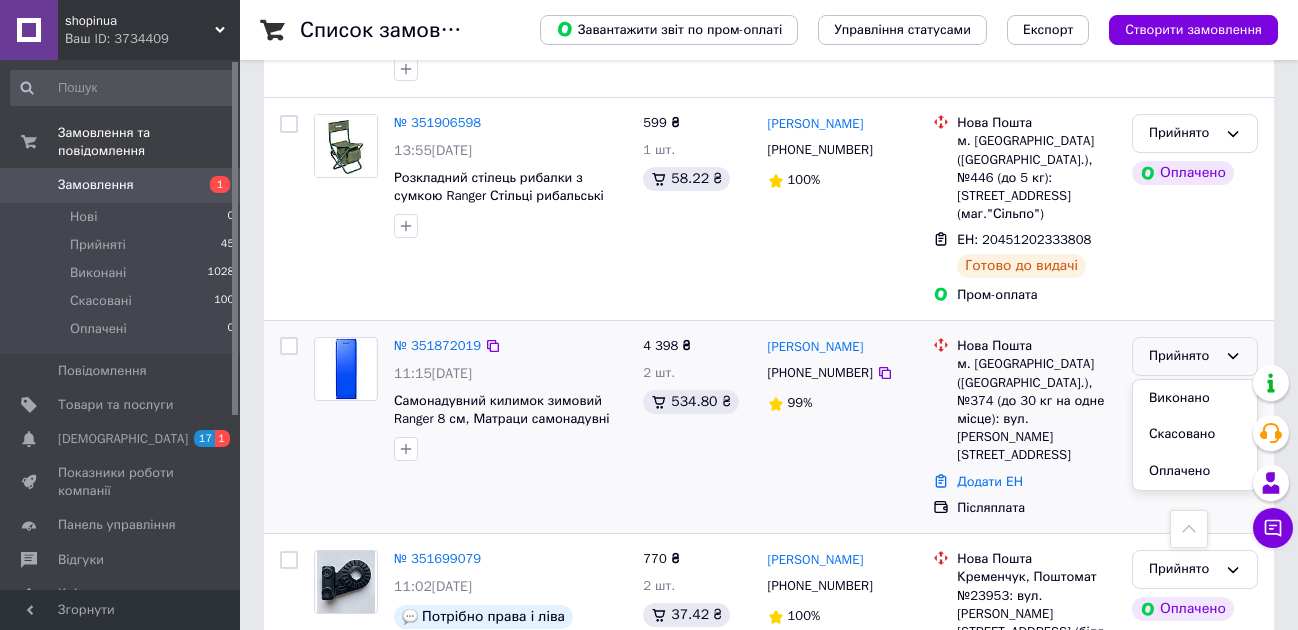 drag, startPoint x: 1164, startPoint y: 284, endPoint x: 803, endPoint y: 375, distance: 372.2929 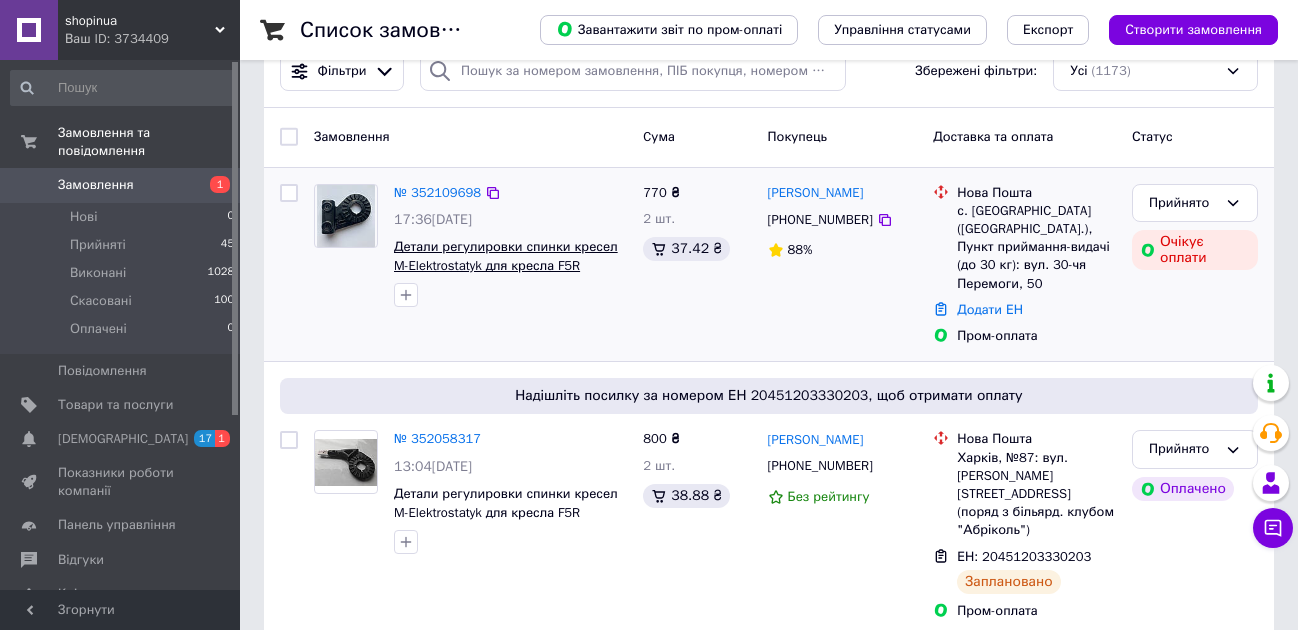scroll, scrollTop: 0, scrollLeft: 0, axis: both 